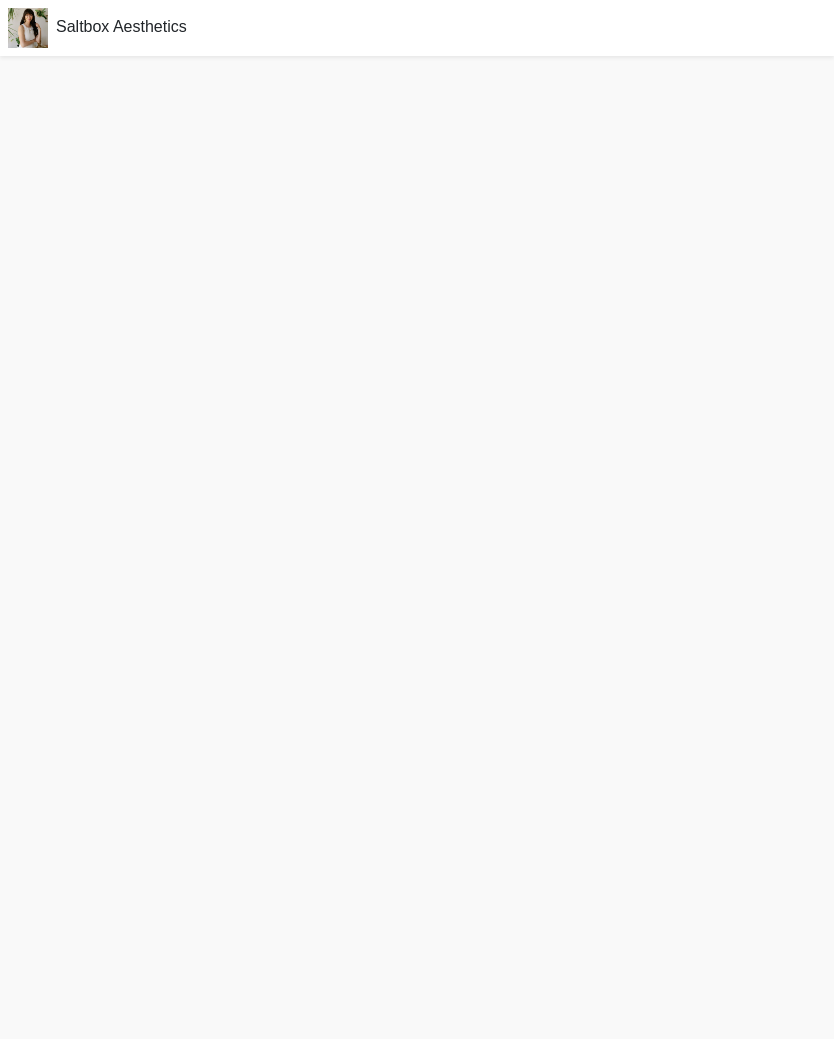 scroll, scrollTop: 0, scrollLeft: 0, axis: both 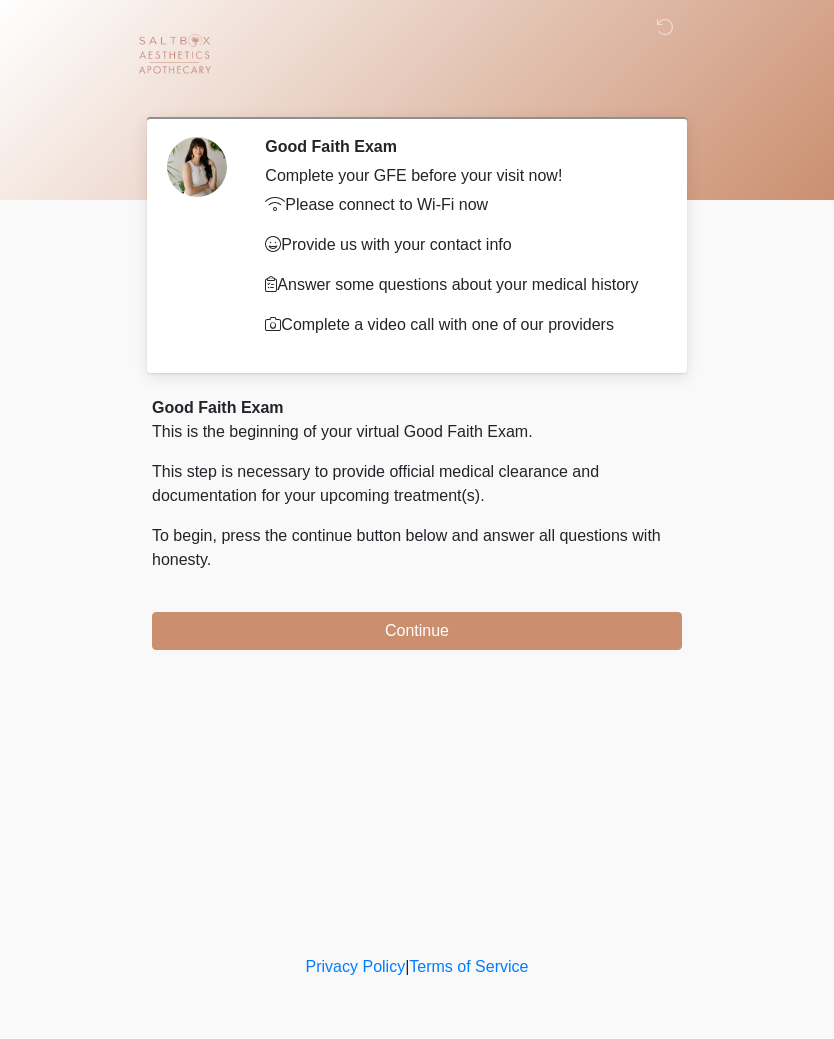 click on "Continue" at bounding box center (417, 631) 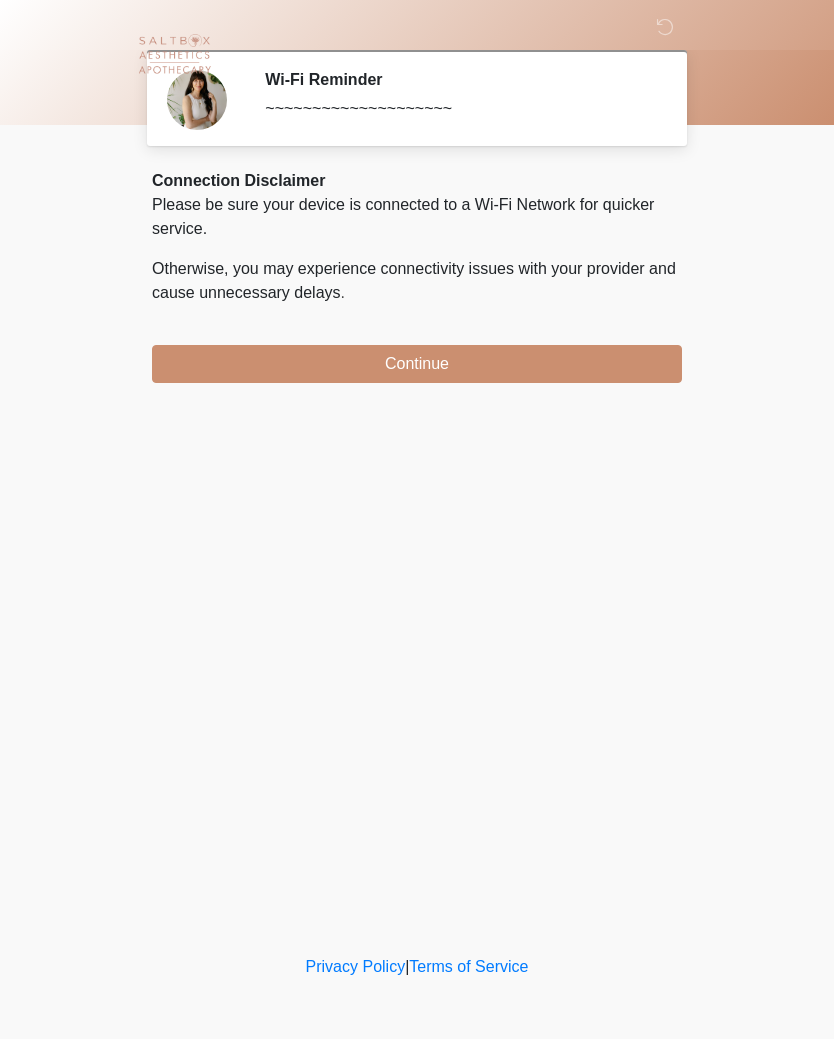 click on "Continue" at bounding box center [417, 364] 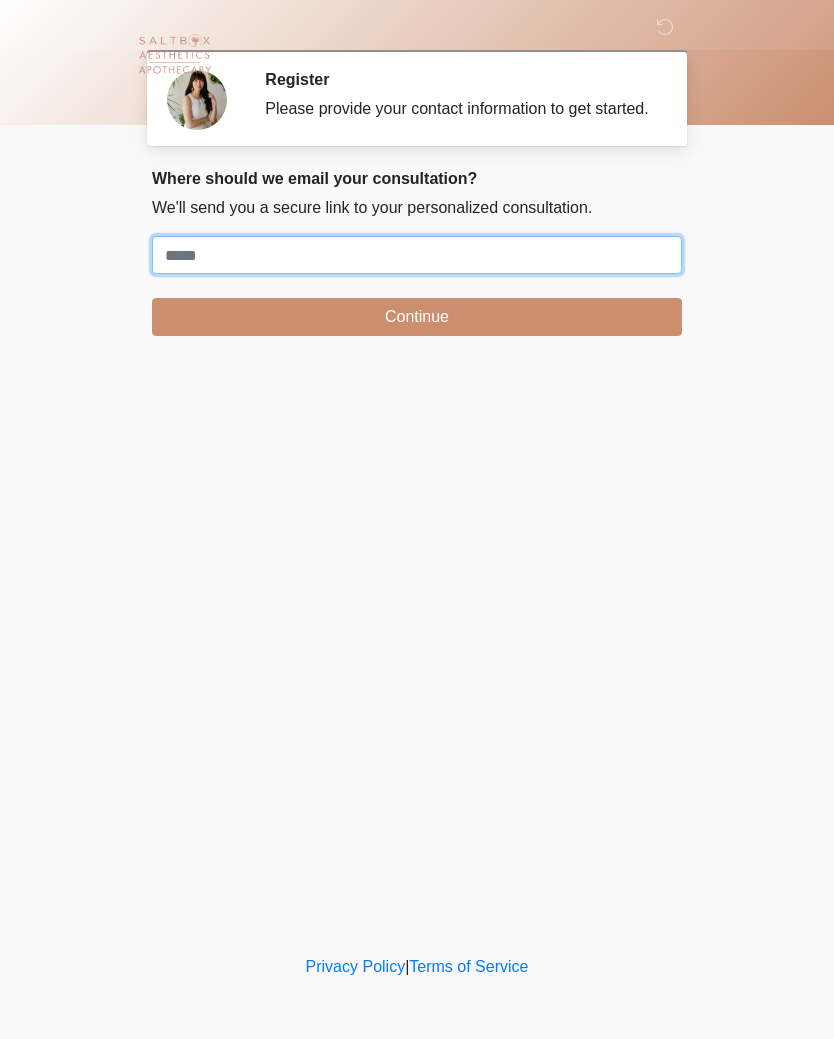 click on "Where should we email your treatment plan?" at bounding box center [417, 255] 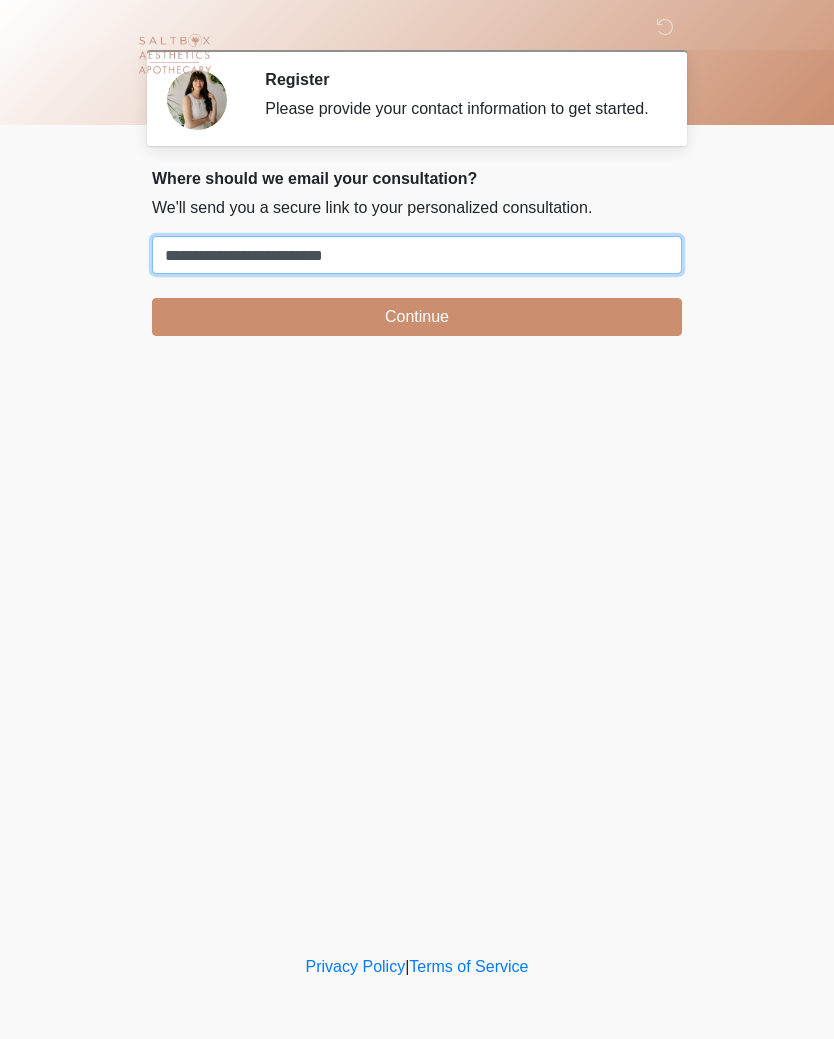 type on "**********" 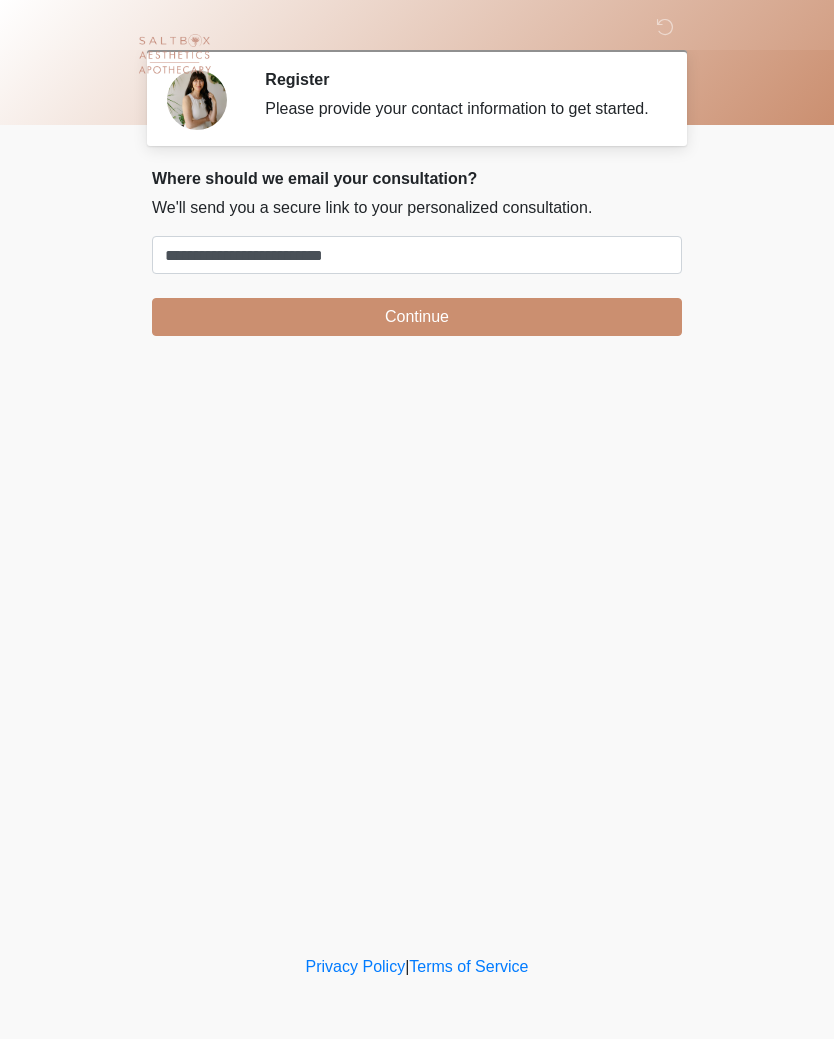click on "Continue" at bounding box center [417, 317] 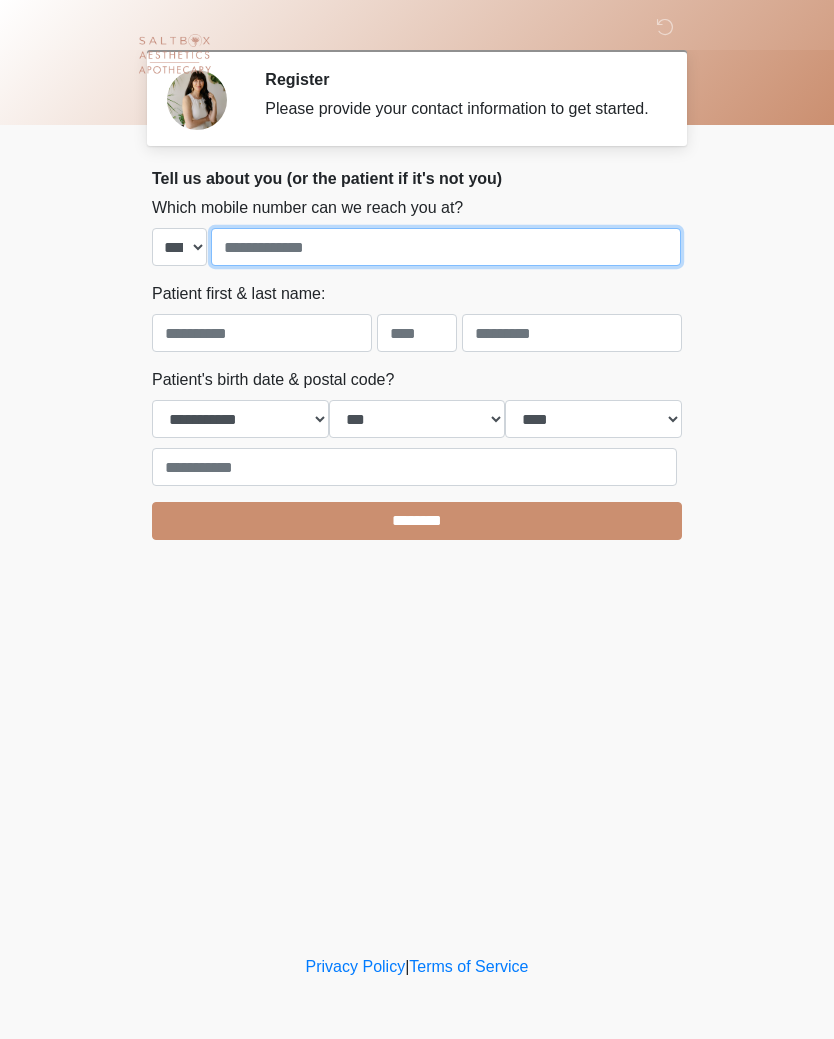 click at bounding box center [446, 247] 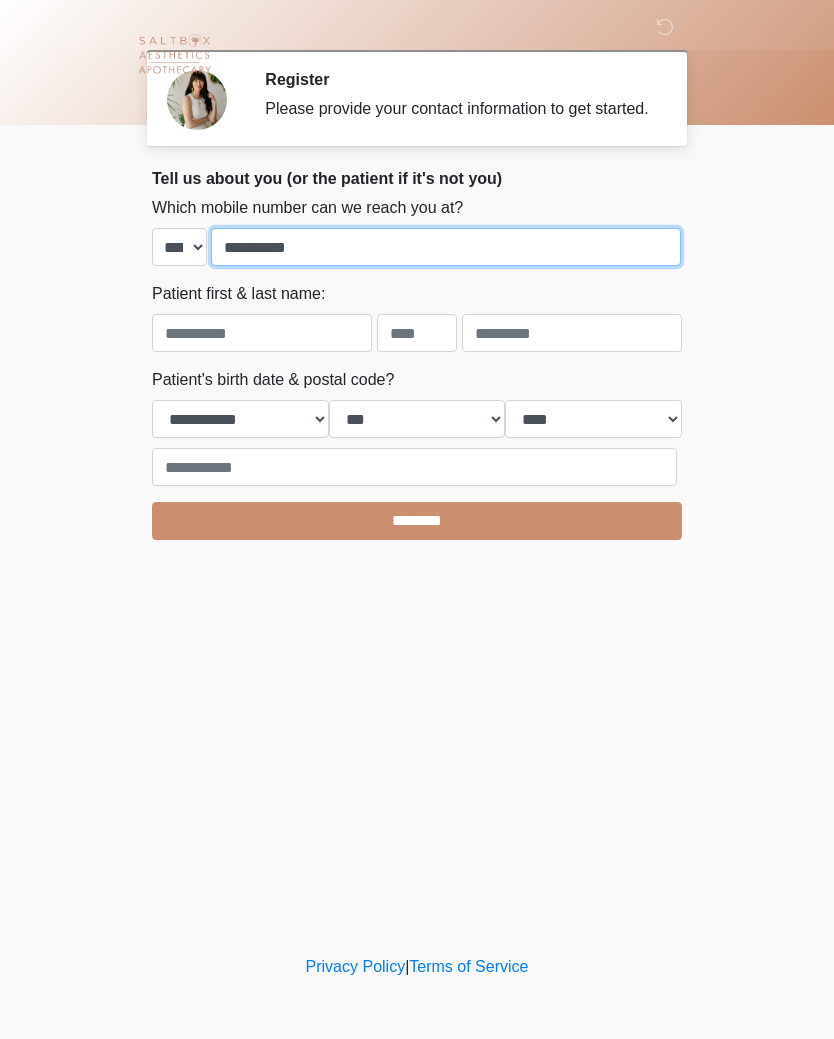 type on "**********" 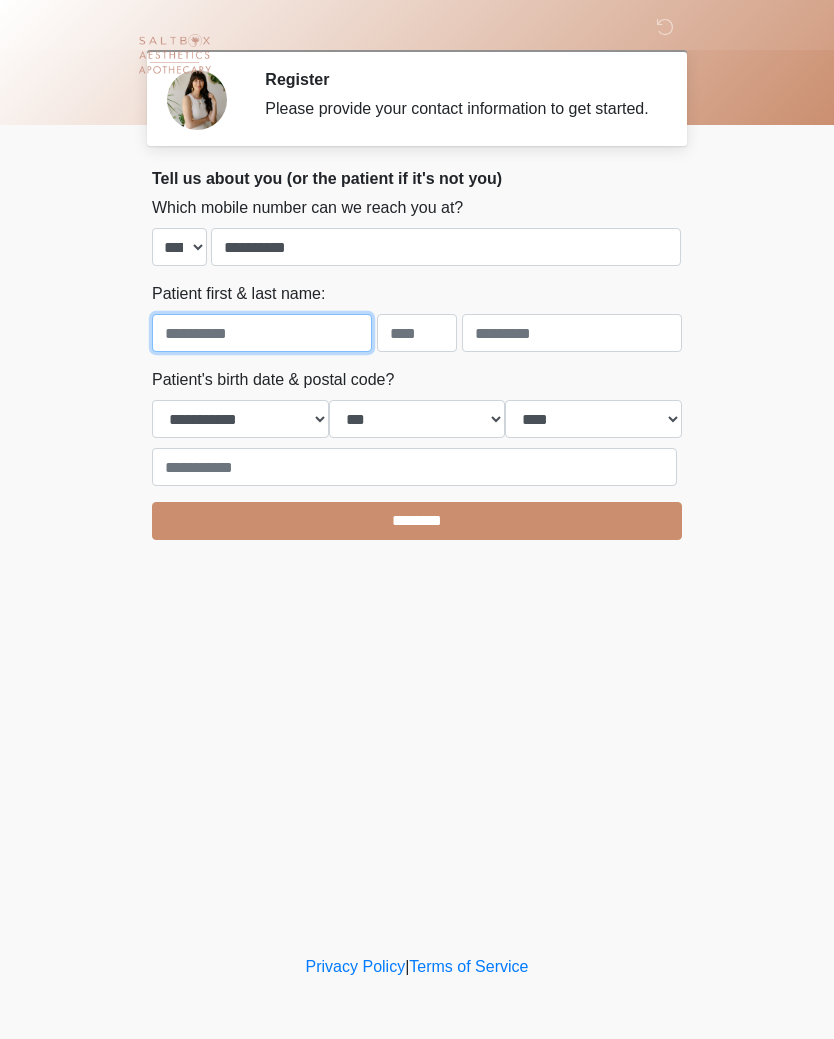 click at bounding box center [262, 333] 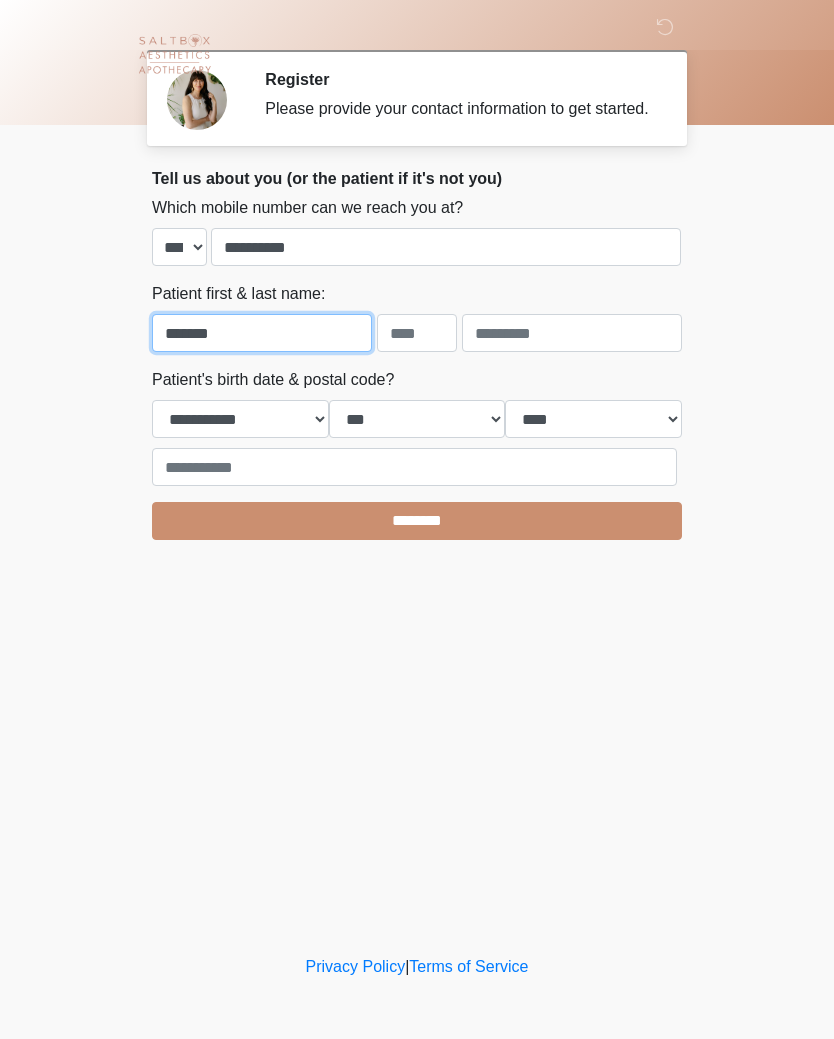 type on "*******" 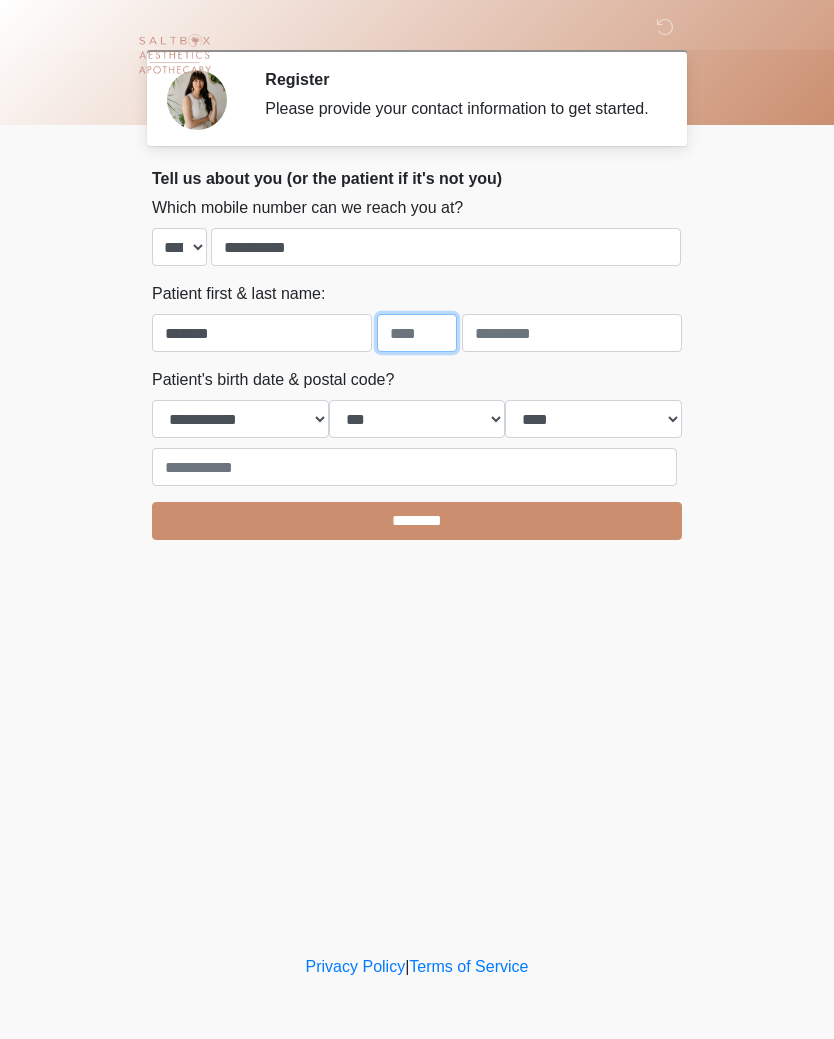 click at bounding box center [417, 333] 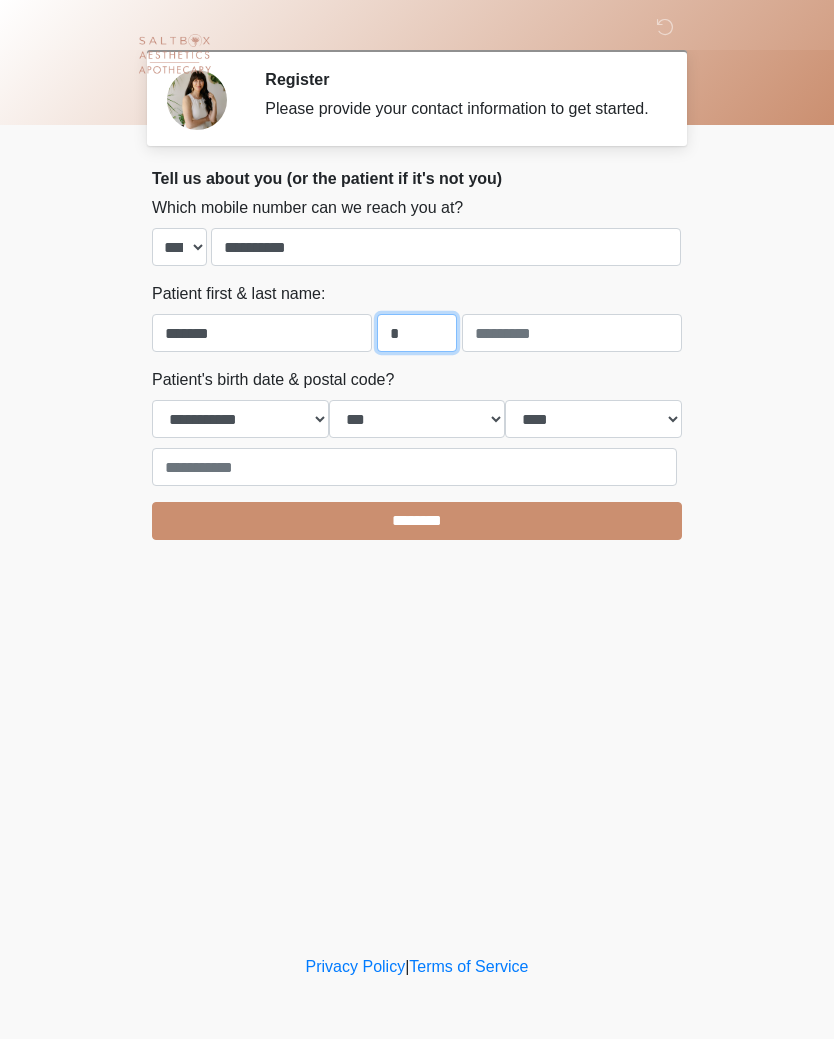 type on "*" 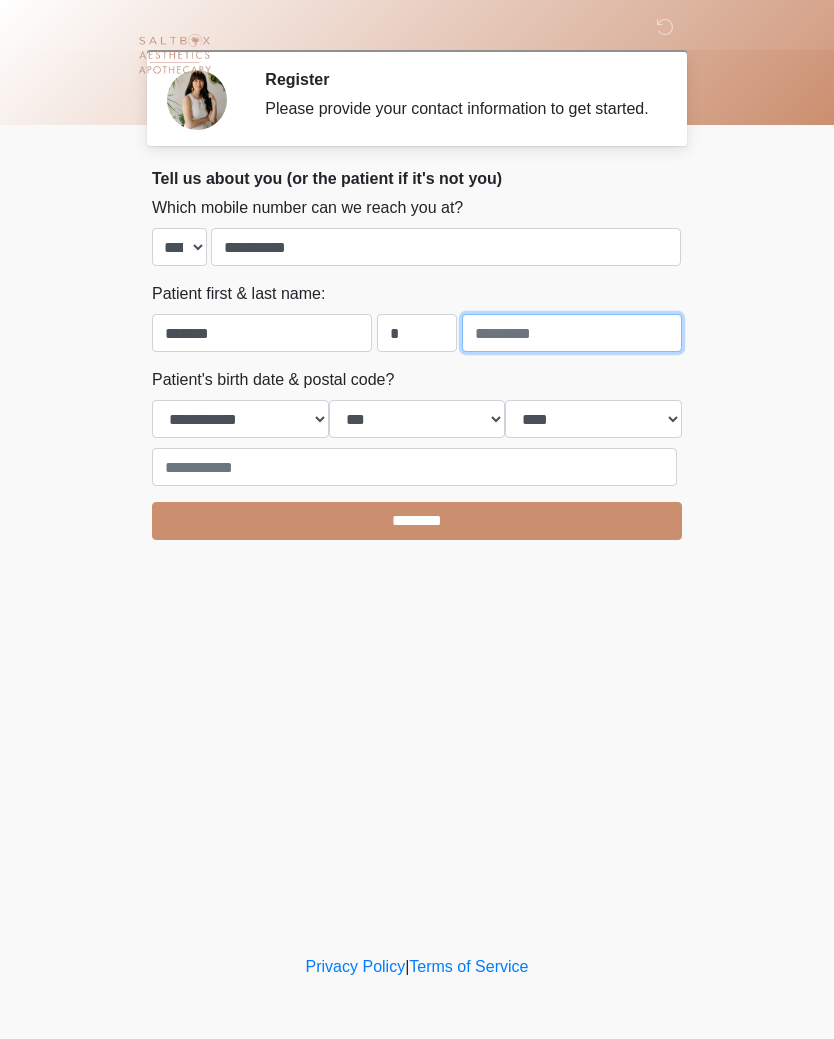 click at bounding box center [572, 333] 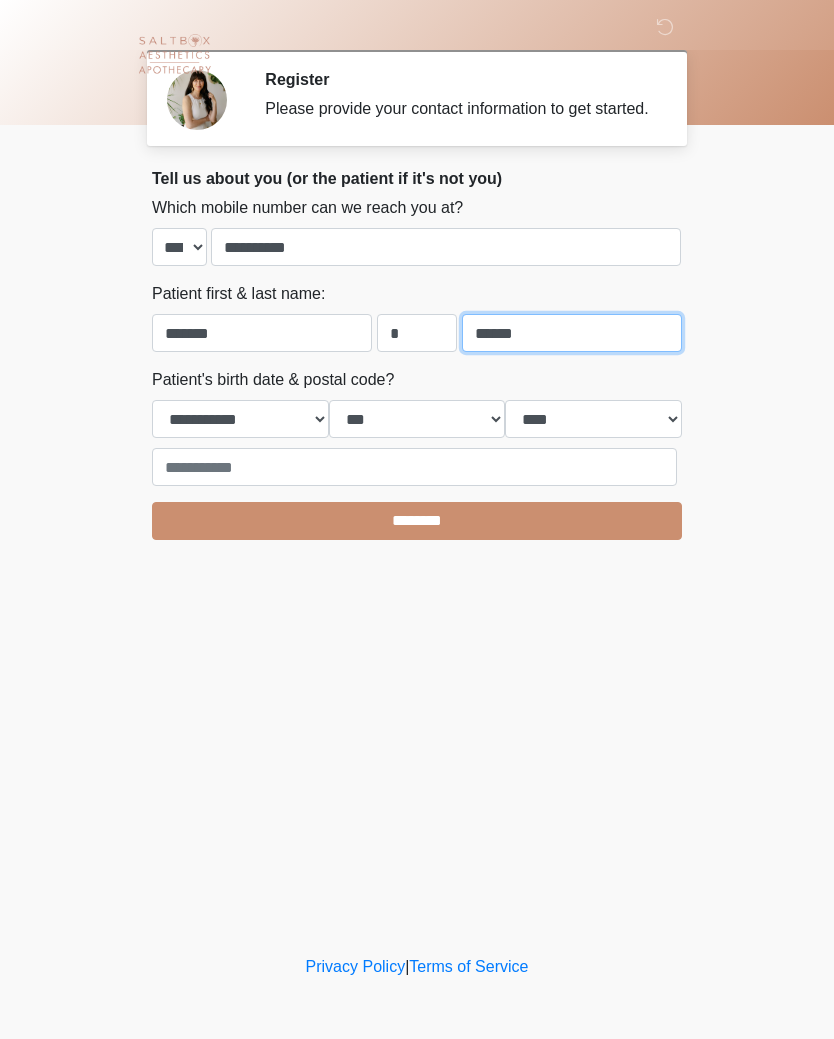 type on "******" 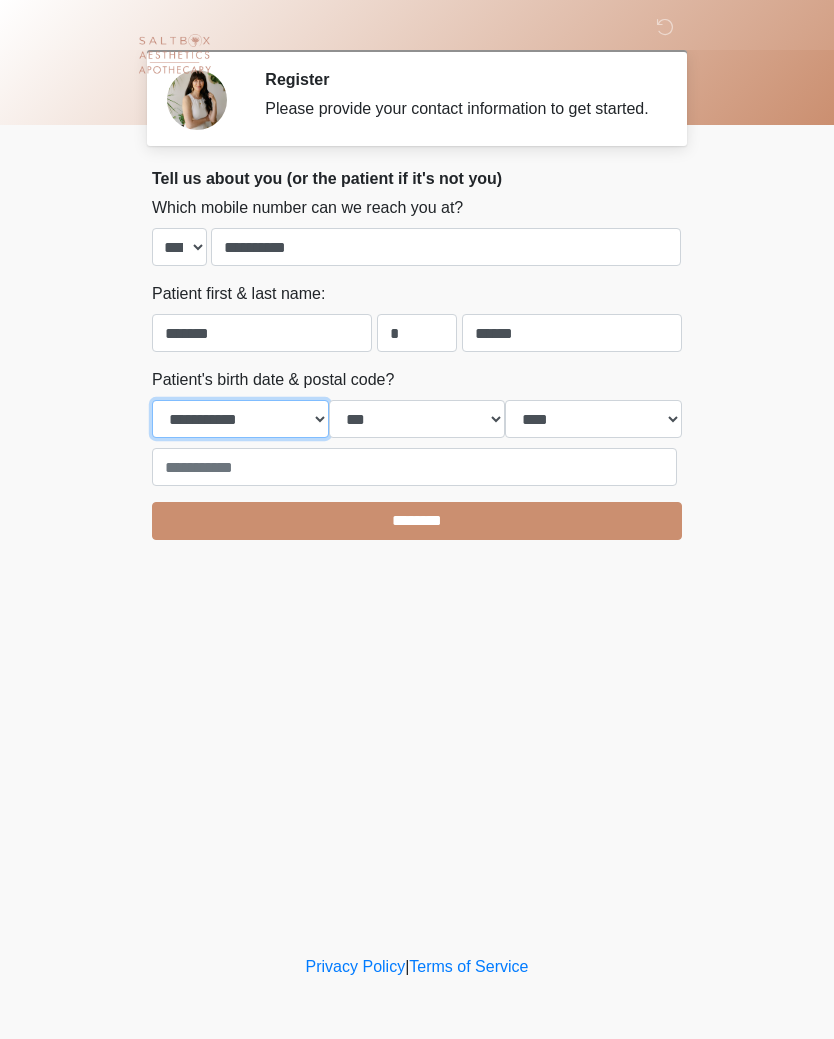 click on "**********" at bounding box center [240, 419] 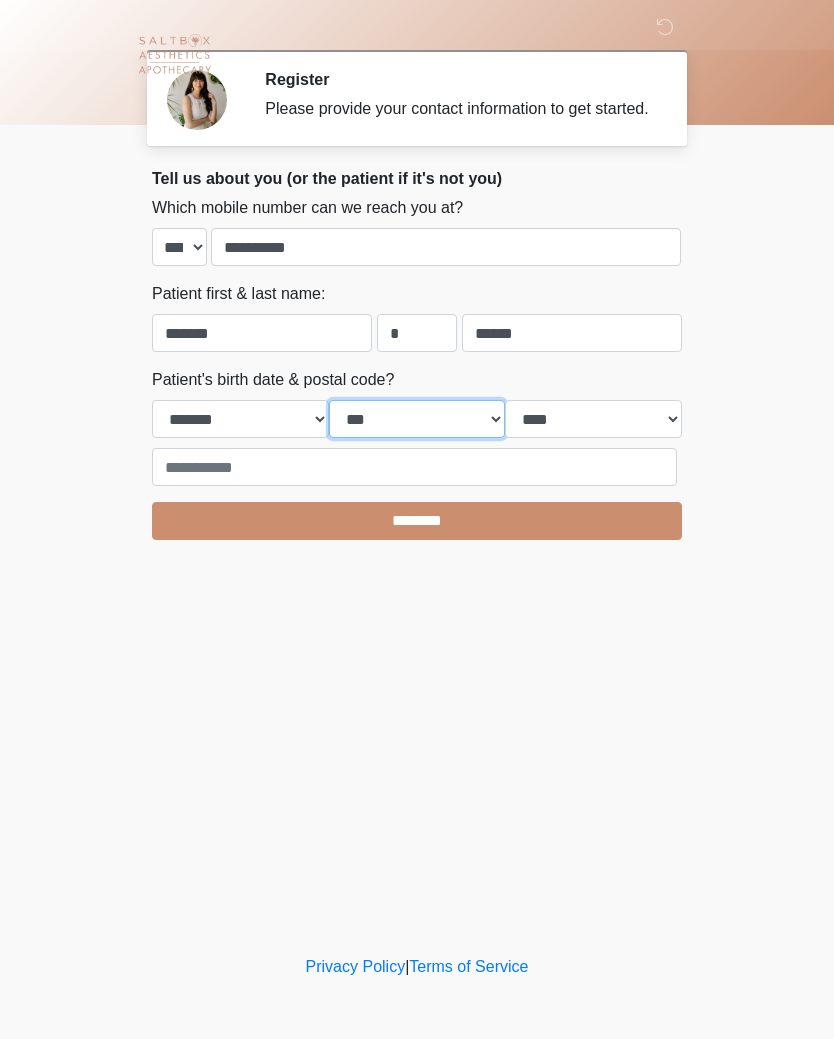 click on "***
*
*
*
*
*
*
*
*
*
**
**
**
**
**
**
**
**
**
**
**
**
**
**
**
**
**
**
**
**
**
**" at bounding box center (417, 419) 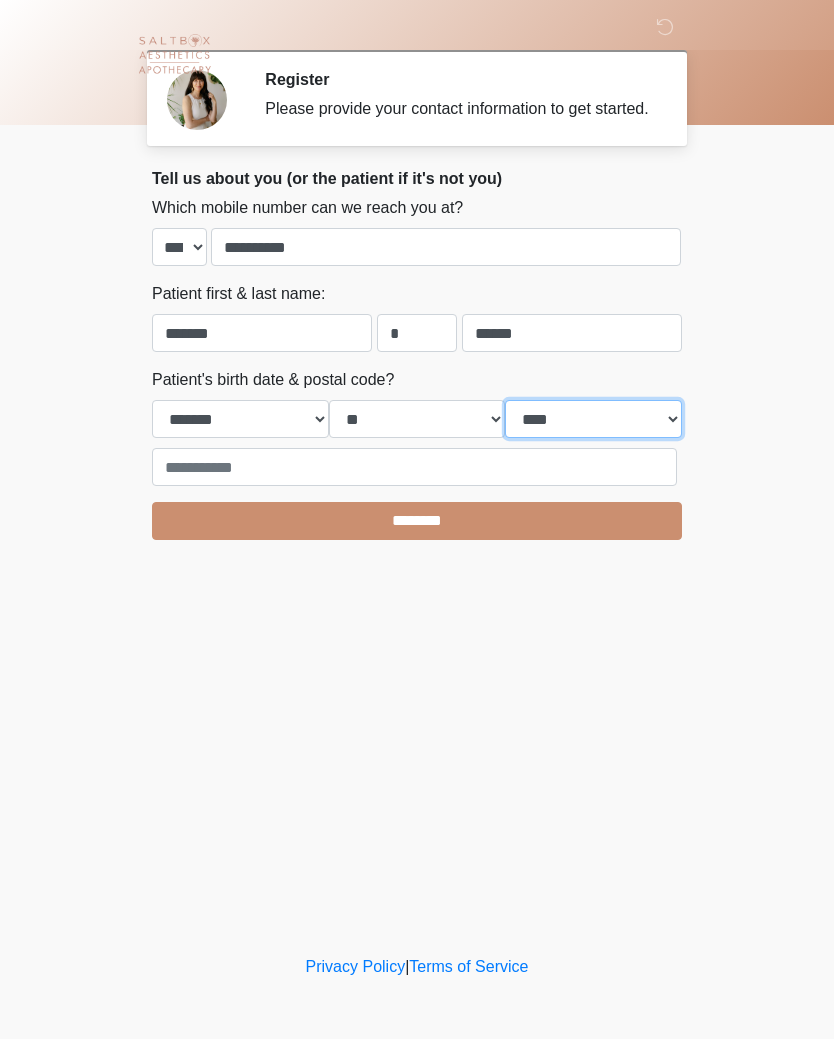 click on "****
****
****
****
****
****
****
****
****
****
****
****
****
****
****
****
****
****
****
****
****
****
****
****
****
****
****
****
****
****
****
****
****
****
****
****
****
****
****
****
****
****
****
****
****
****
****
****
****
****
****
****
****
****
****
****
****
****
****
****
****
****
****
****
****
****
****
****
****
****
****
****
****
****
****
****
****
****
****
****
****
****
****
****
****
****
****
****
****
****
****
****
****
****
****
****
****
****
****
****
****
****" at bounding box center (593, 419) 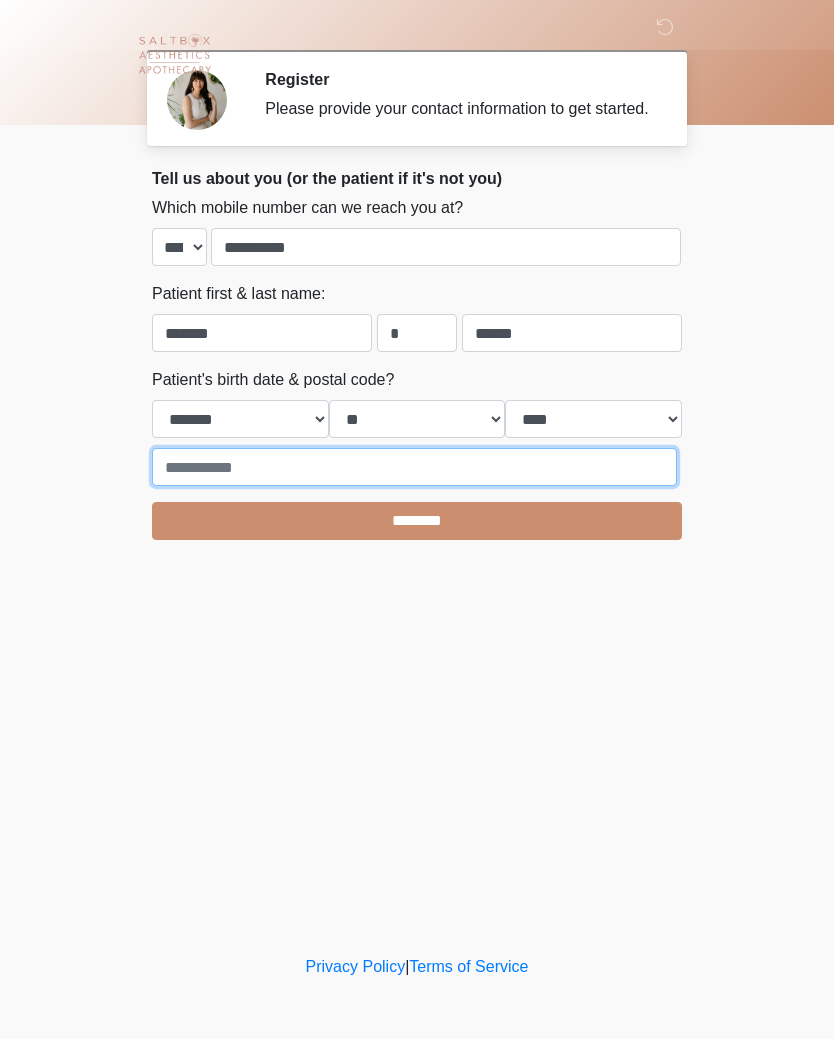 click at bounding box center (414, 467) 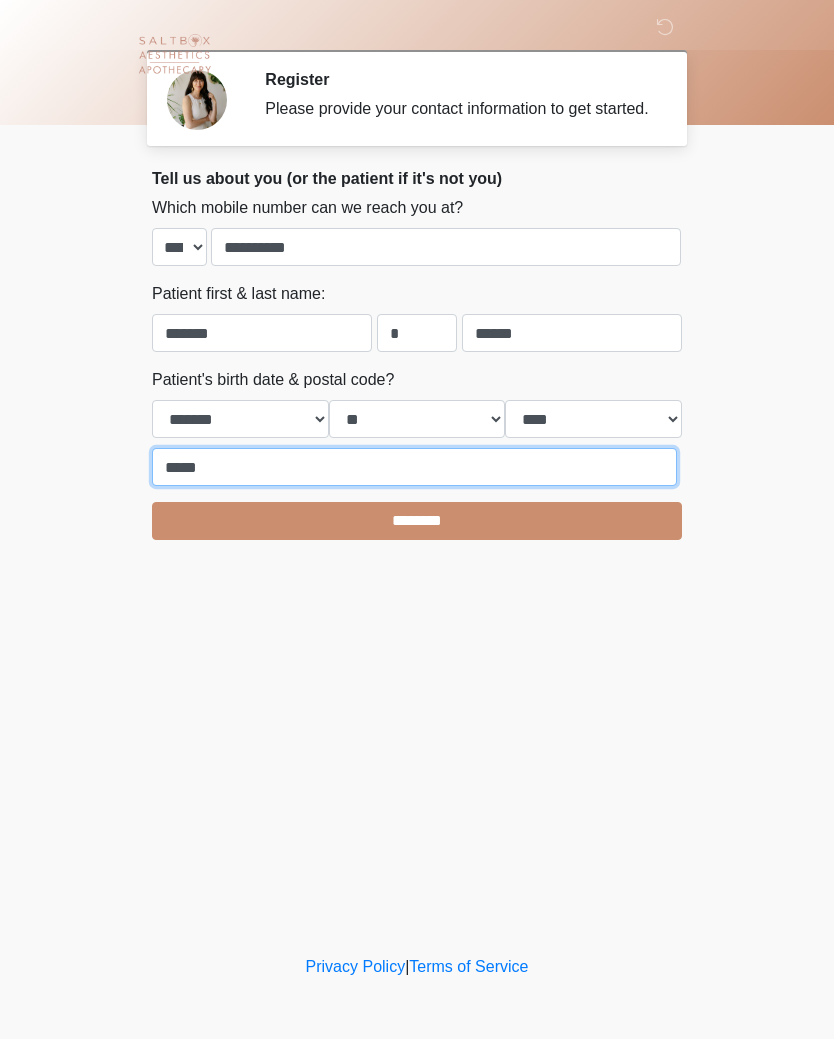 type on "*****" 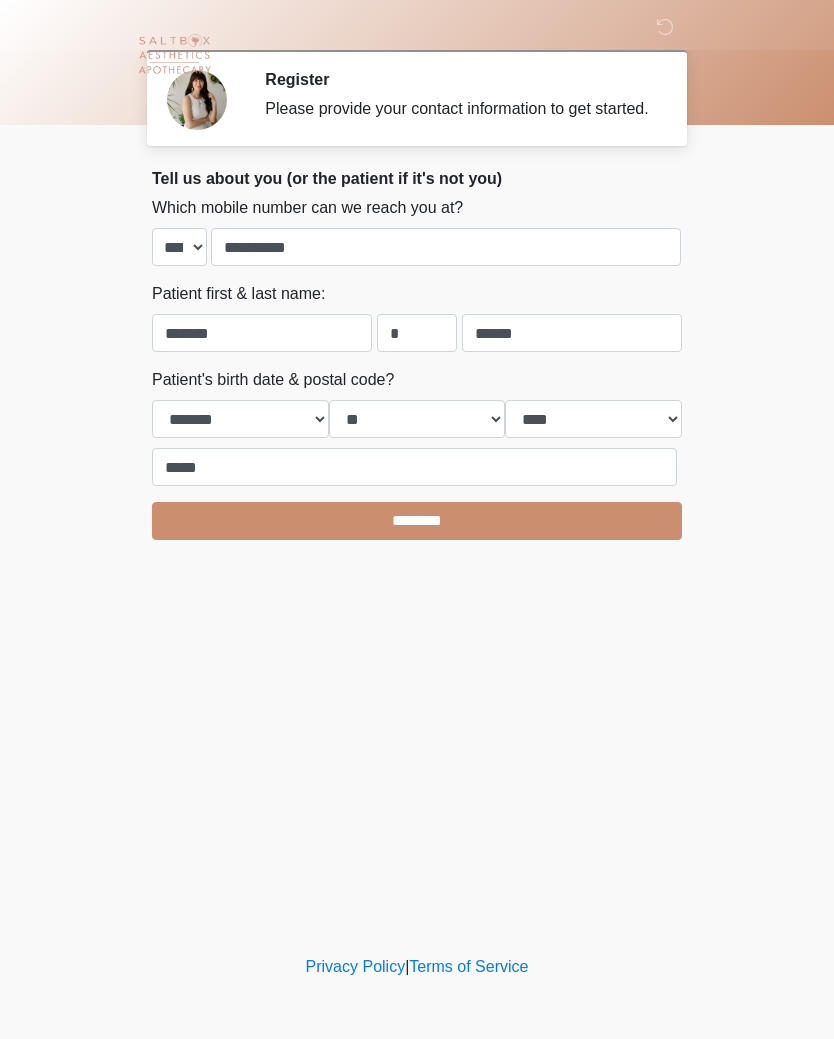 click on "********" at bounding box center (417, 521) 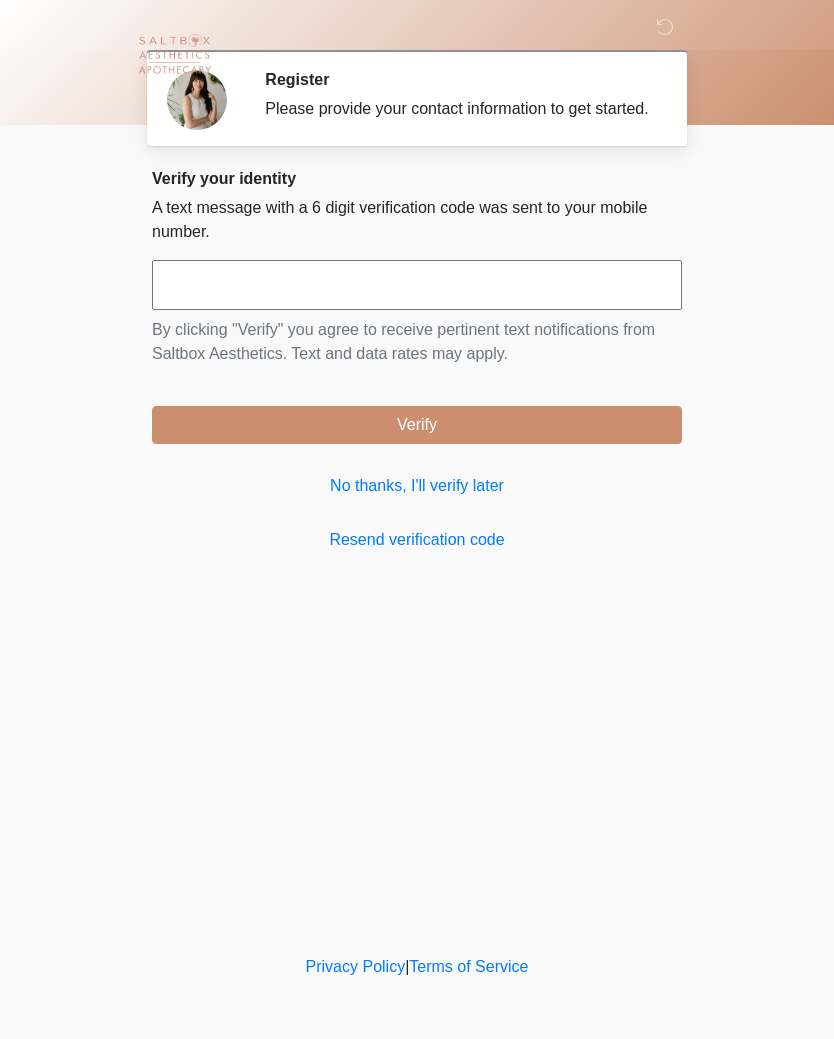 click at bounding box center [417, 285] 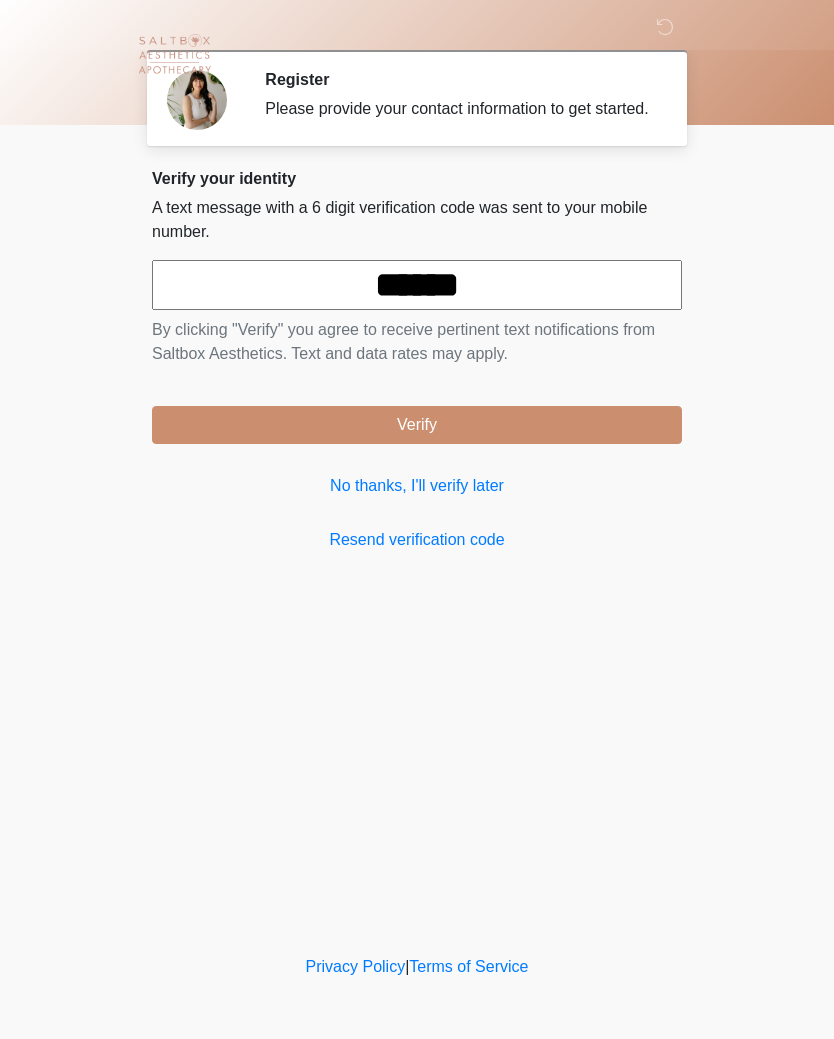 type on "******" 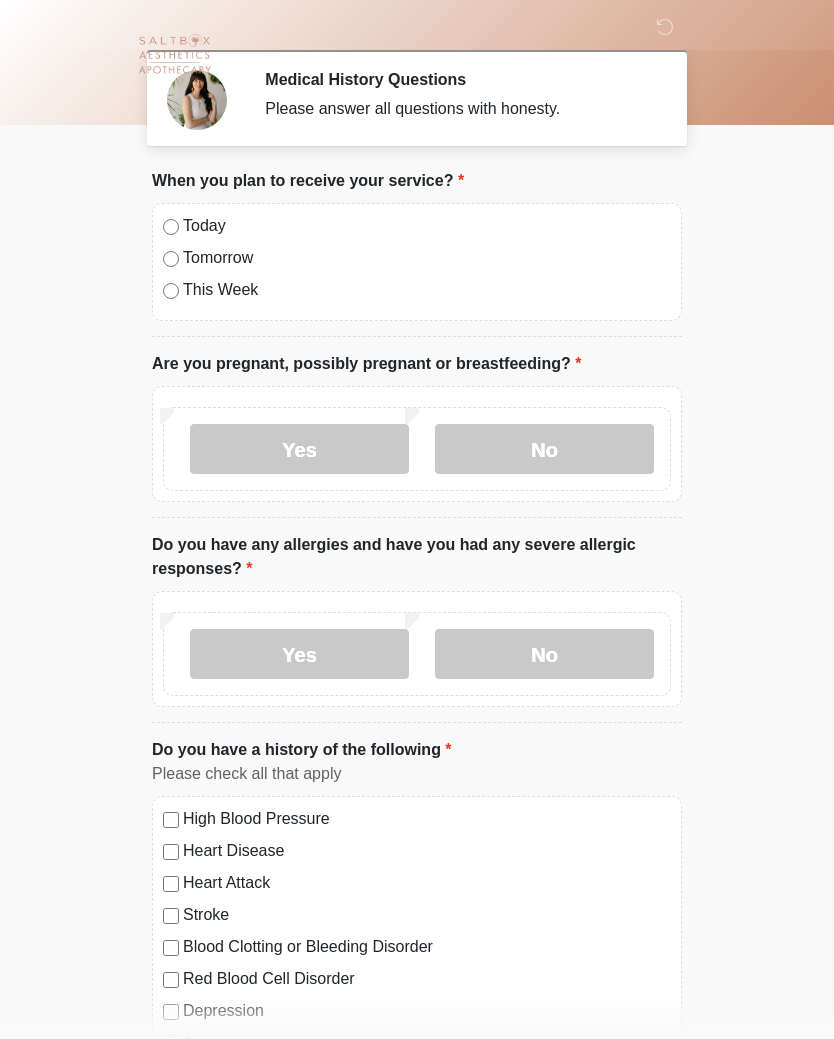 click on "No" at bounding box center (544, 449) 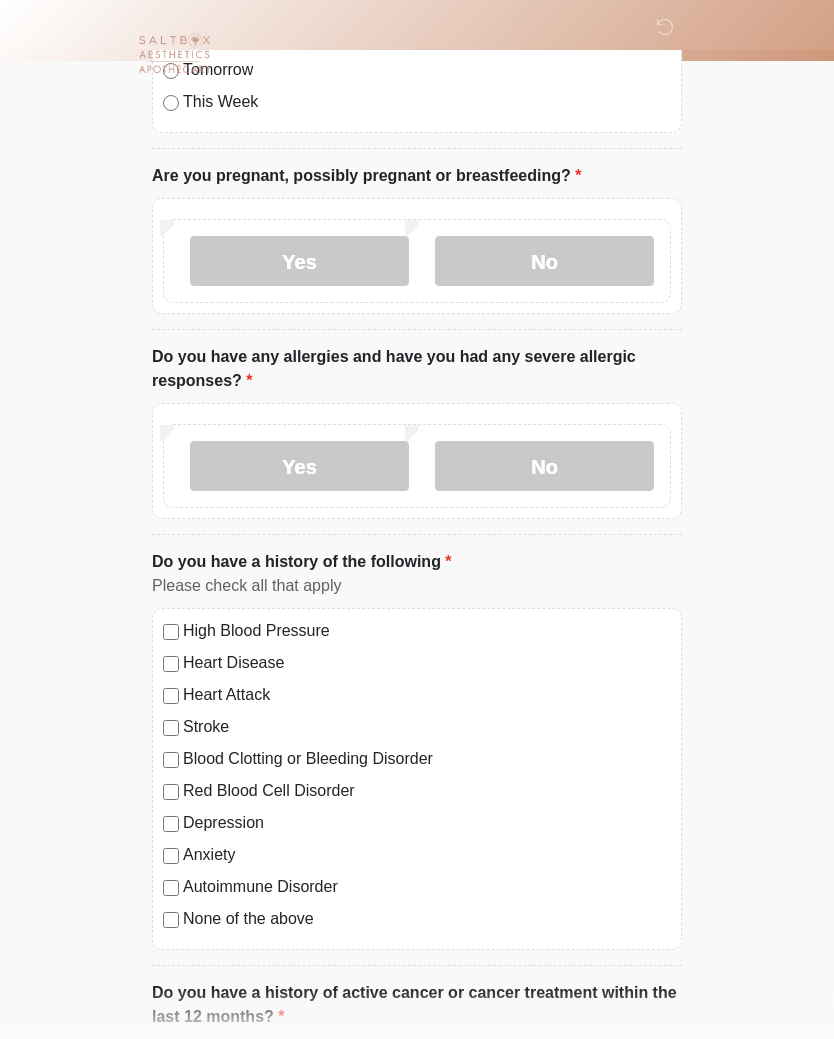 scroll, scrollTop: 187, scrollLeft: 0, axis: vertical 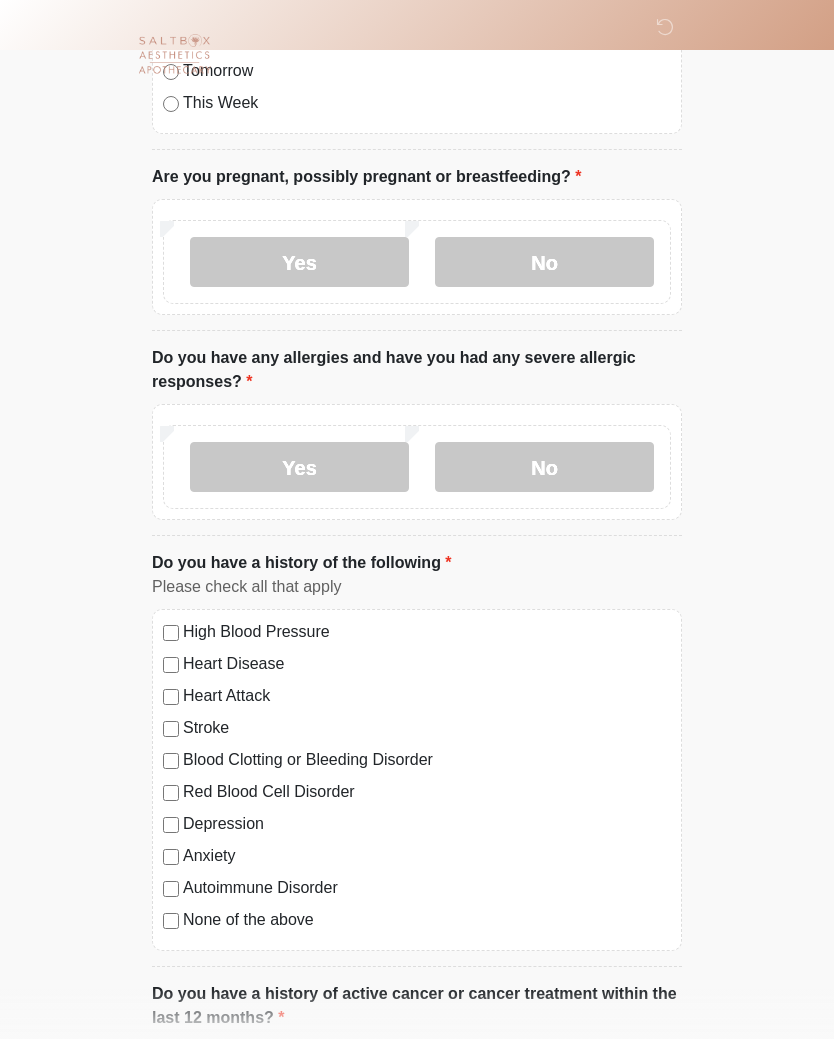 click on "No" at bounding box center [544, 467] 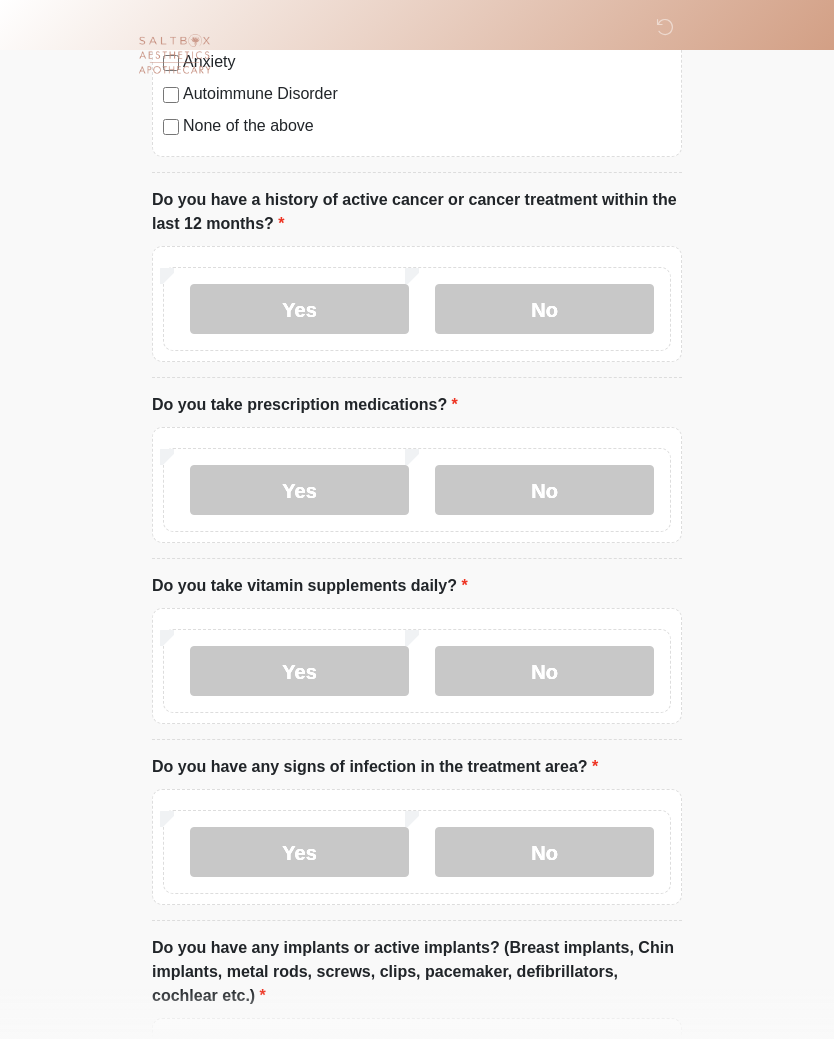 scroll, scrollTop: 977, scrollLeft: 0, axis: vertical 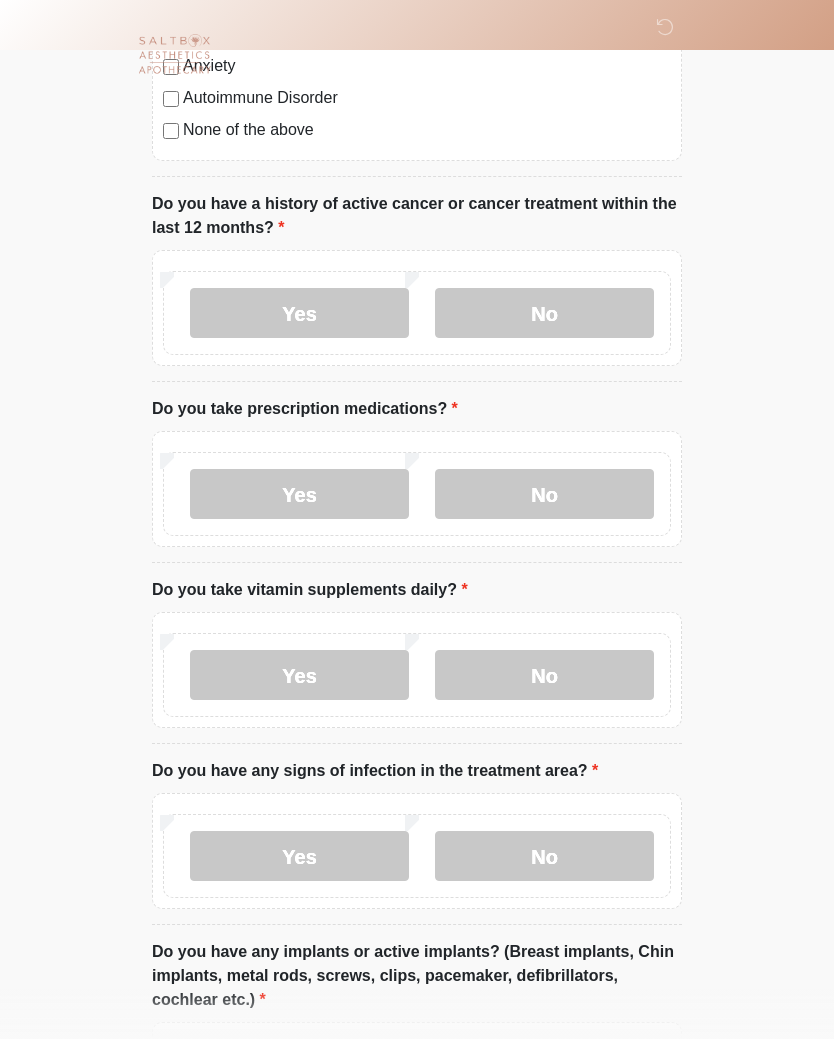 click on "No" at bounding box center [544, 313] 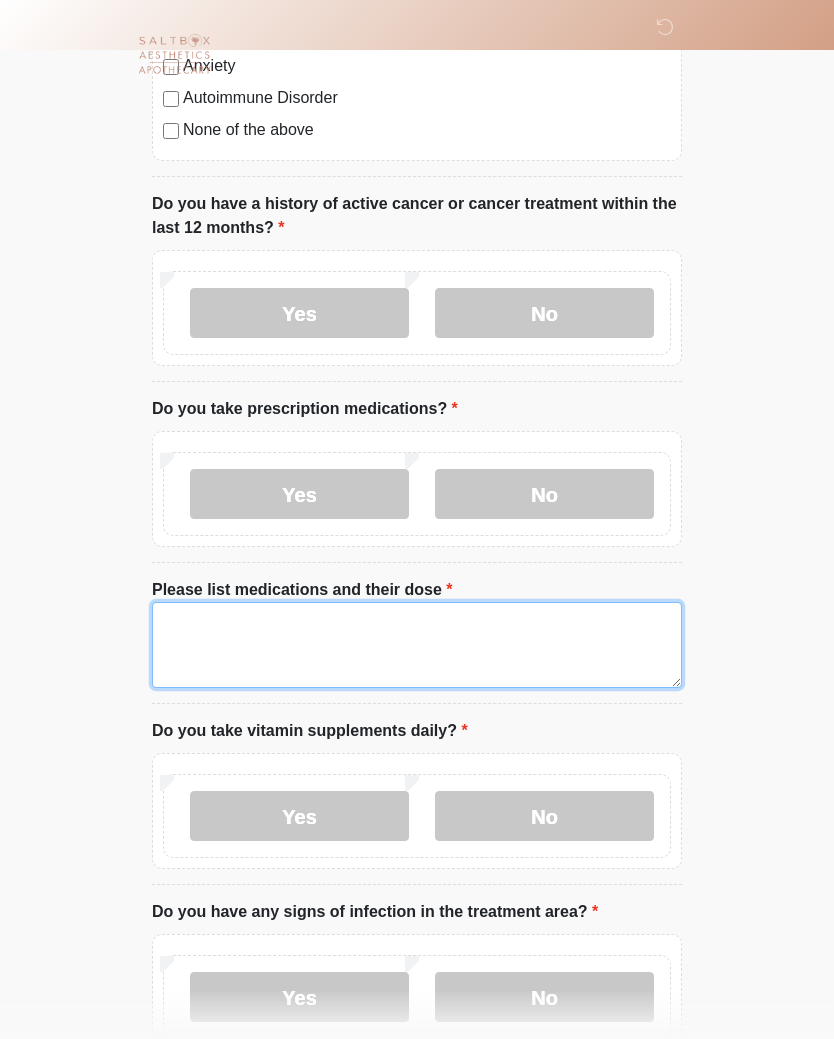click on "Please list medications and their dose" at bounding box center (417, 645) 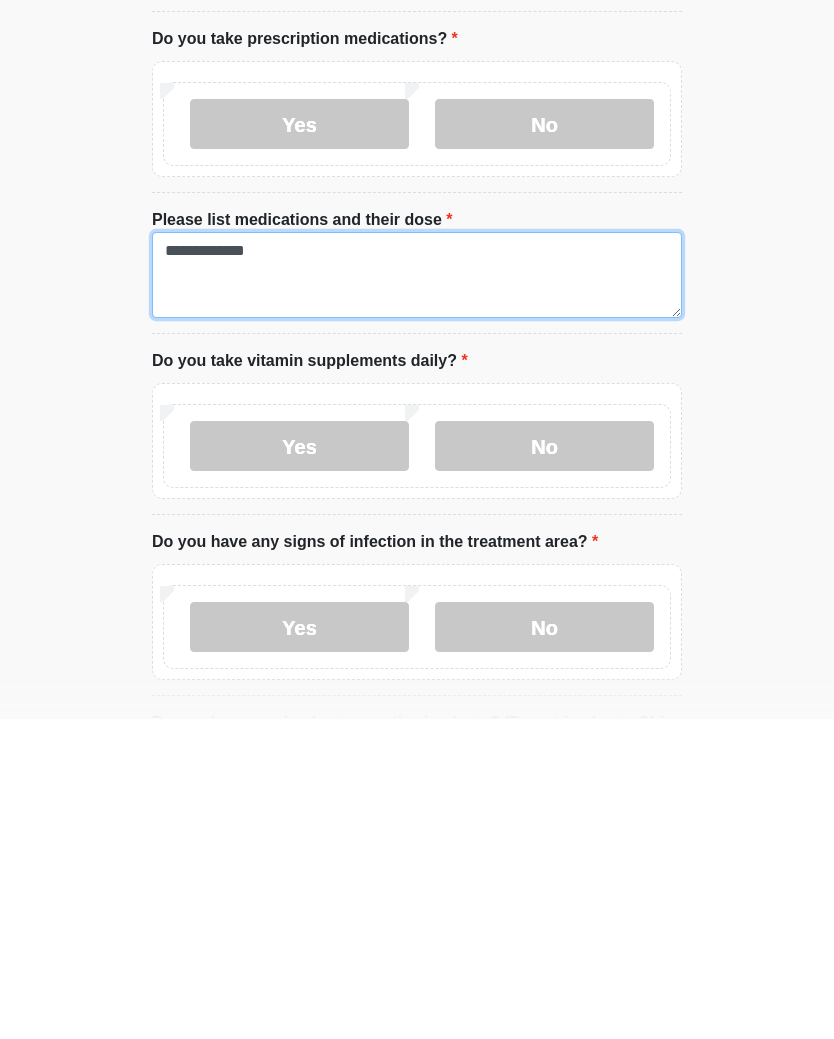 scroll, scrollTop: 1047, scrollLeft: 0, axis: vertical 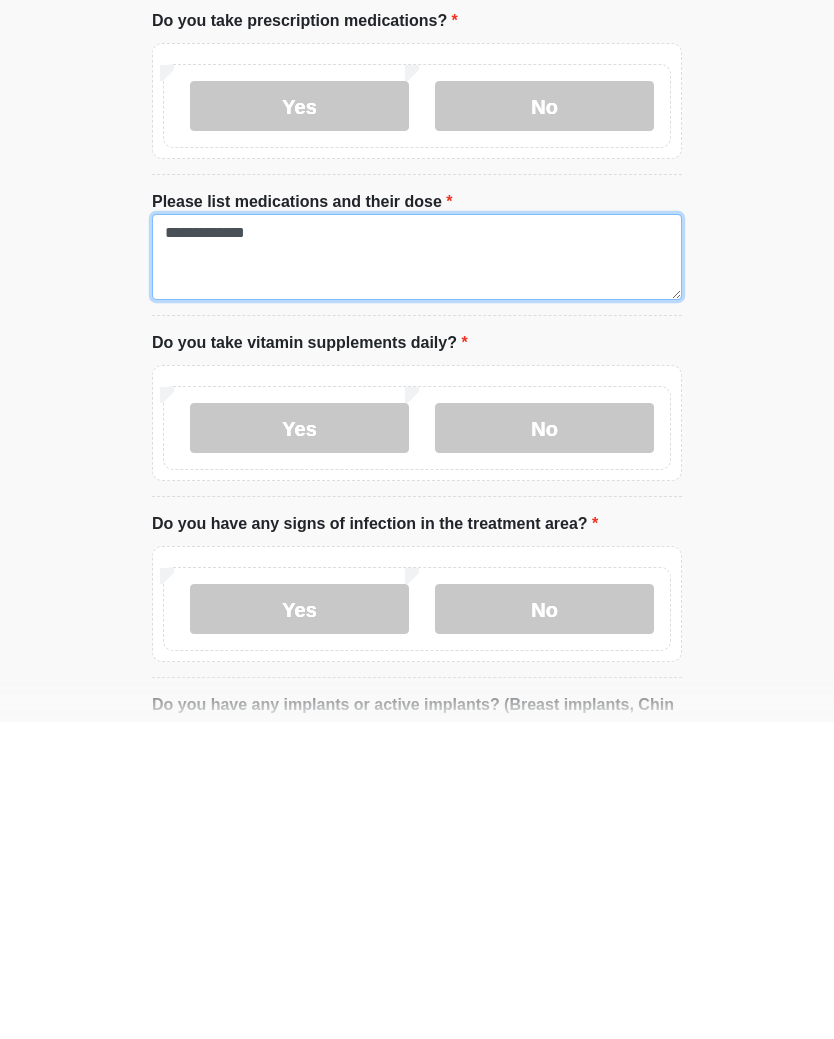 type on "**********" 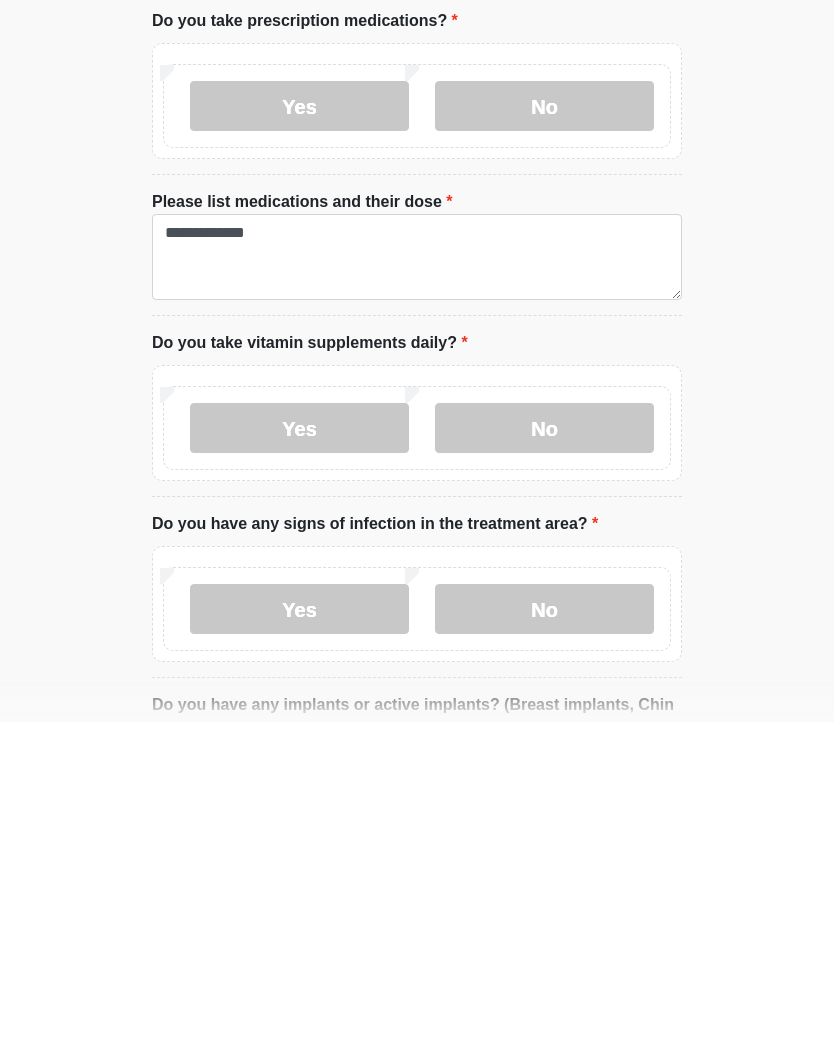 click on "No" at bounding box center [544, 746] 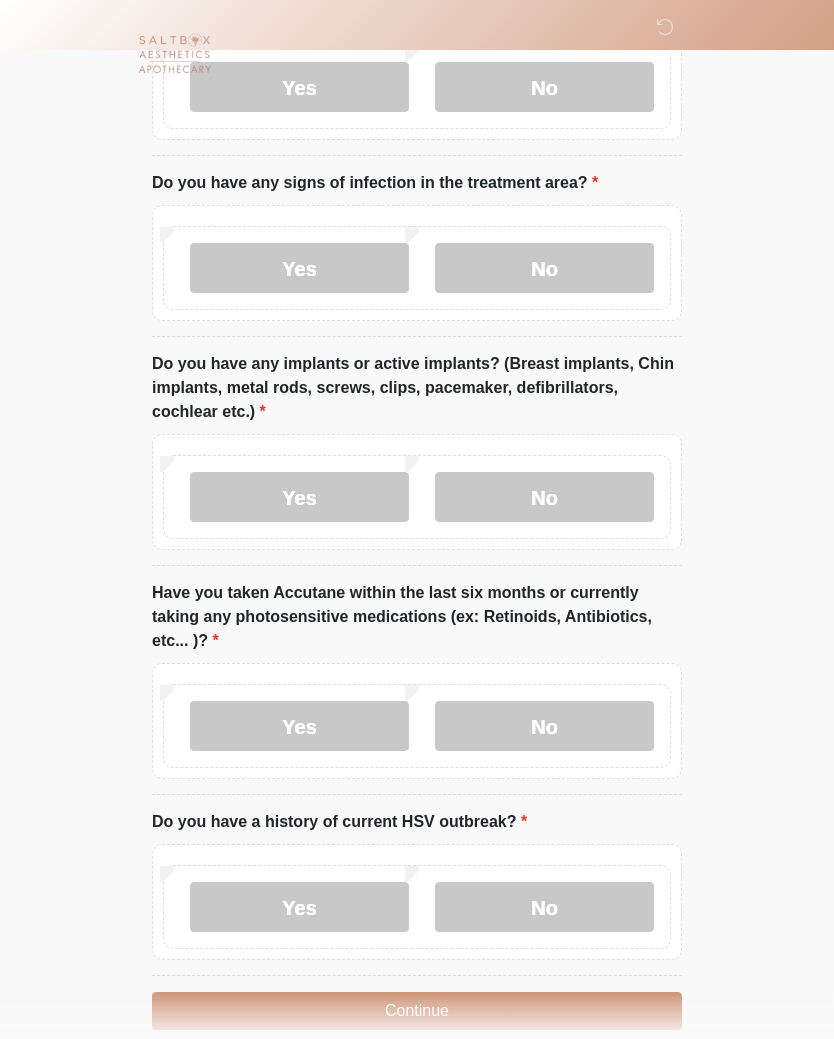 scroll, scrollTop: 1704, scrollLeft: 0, axis: vertical 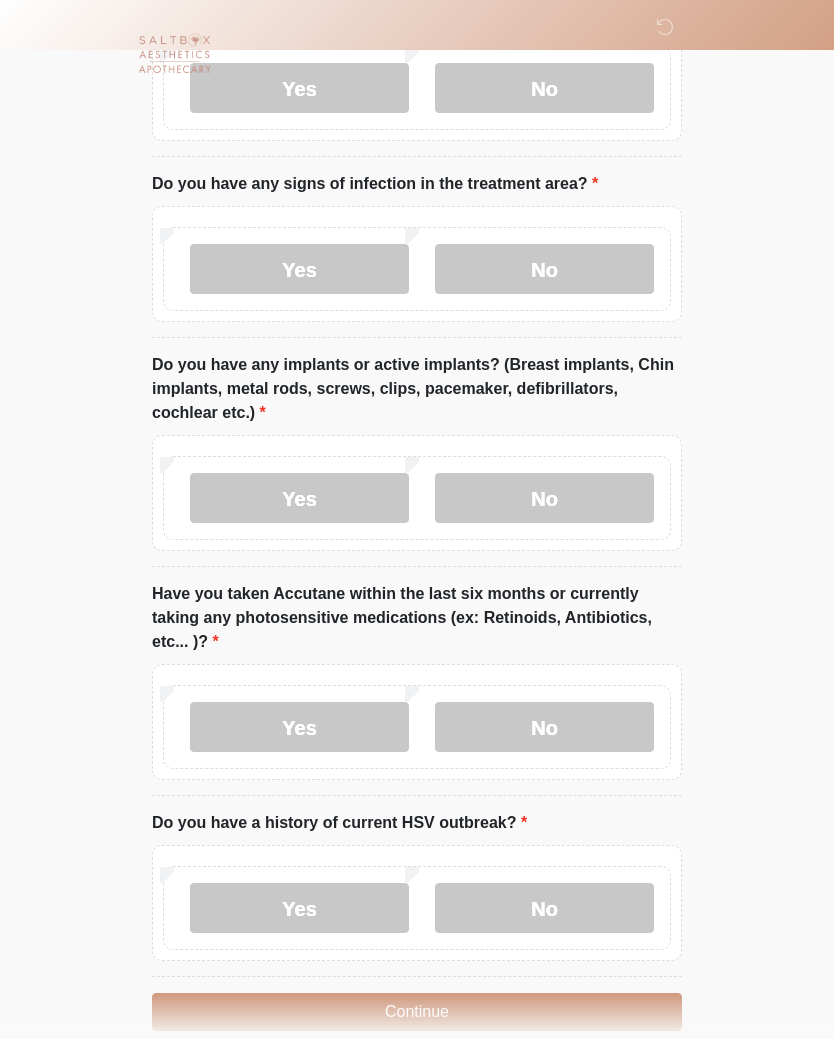 click on "No" at bounding box center [544, 499] 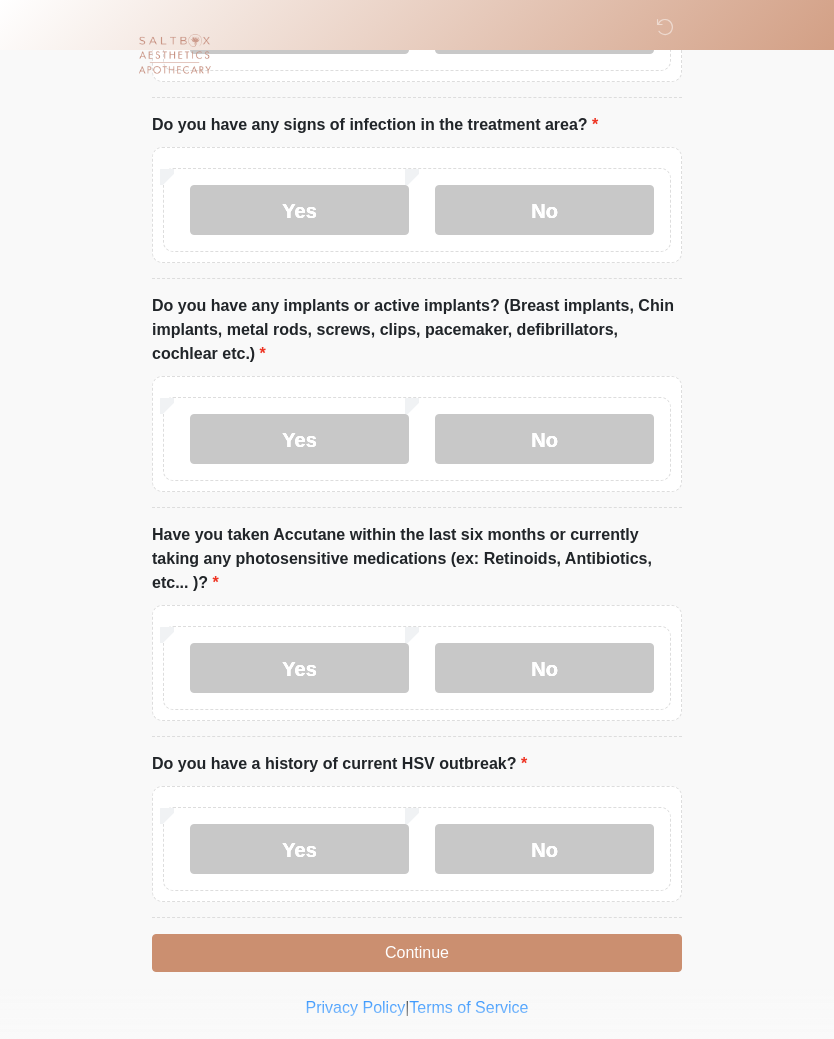 scroll, scrollTop: 1766, scrollLeft: 0, axis: vertical 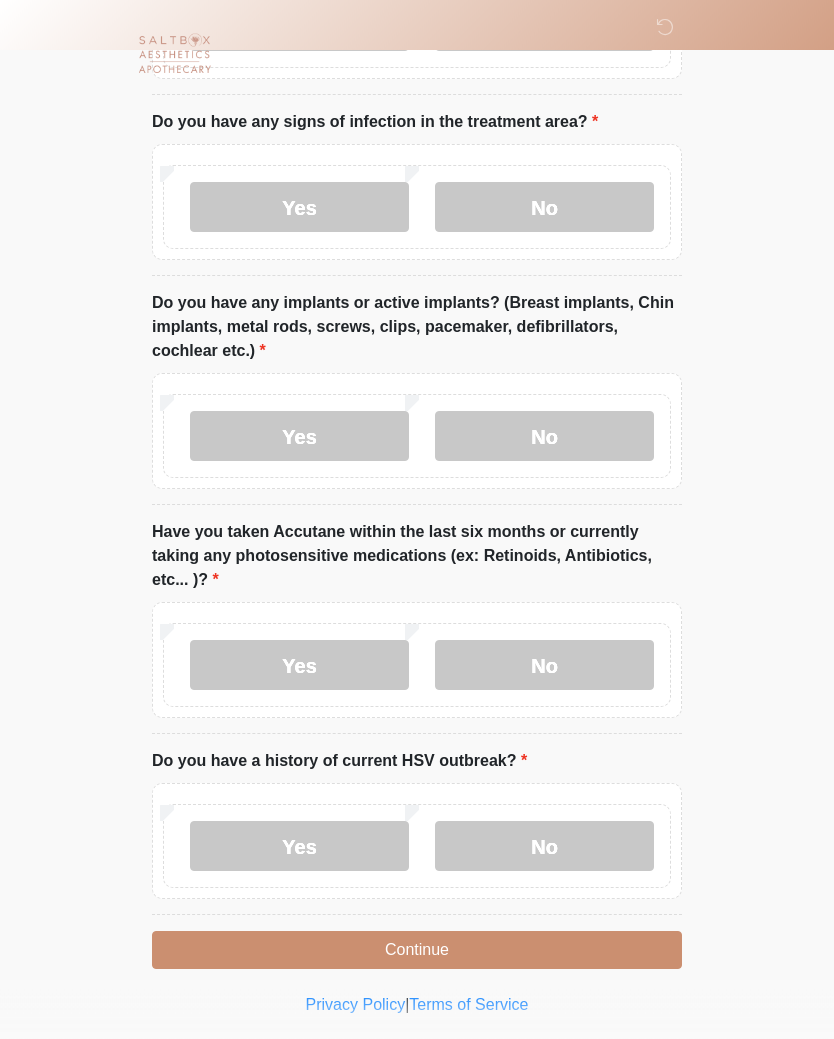 click on "No" at bounding box center [544, 666] 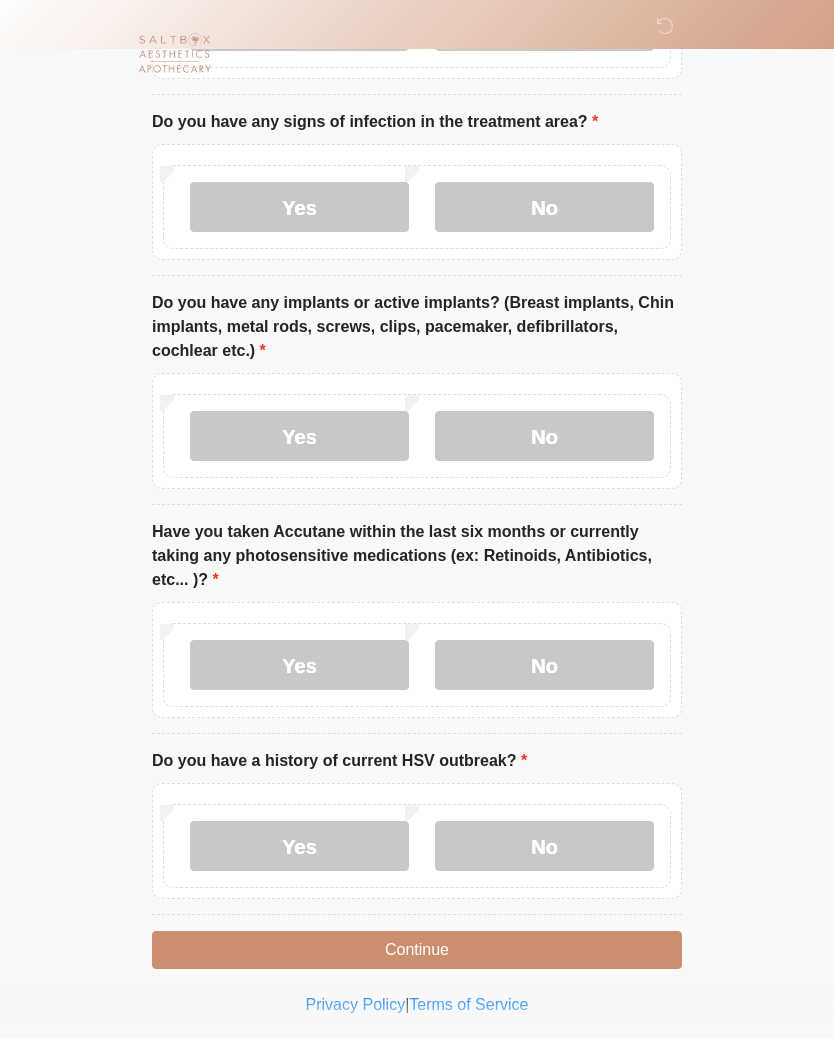 click on "No" at bounding box center (544, 847) 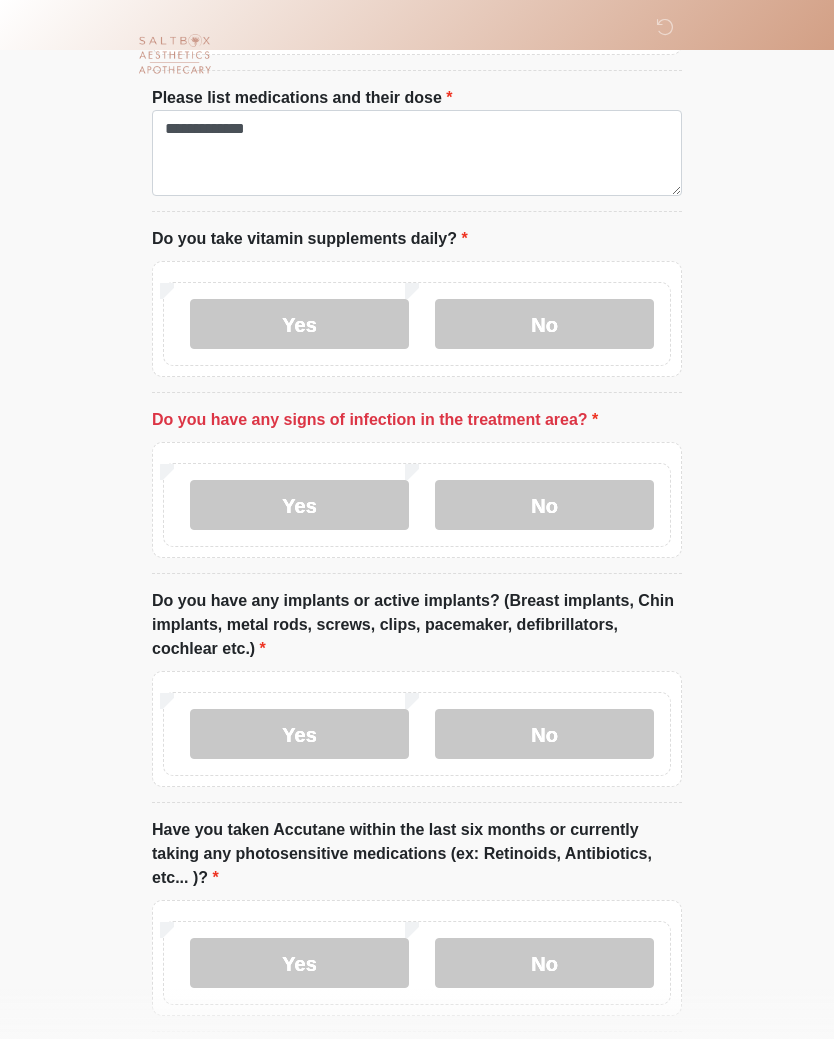 scroll, scrollTop: 1469, scrollLeft: 0, axis: vertical 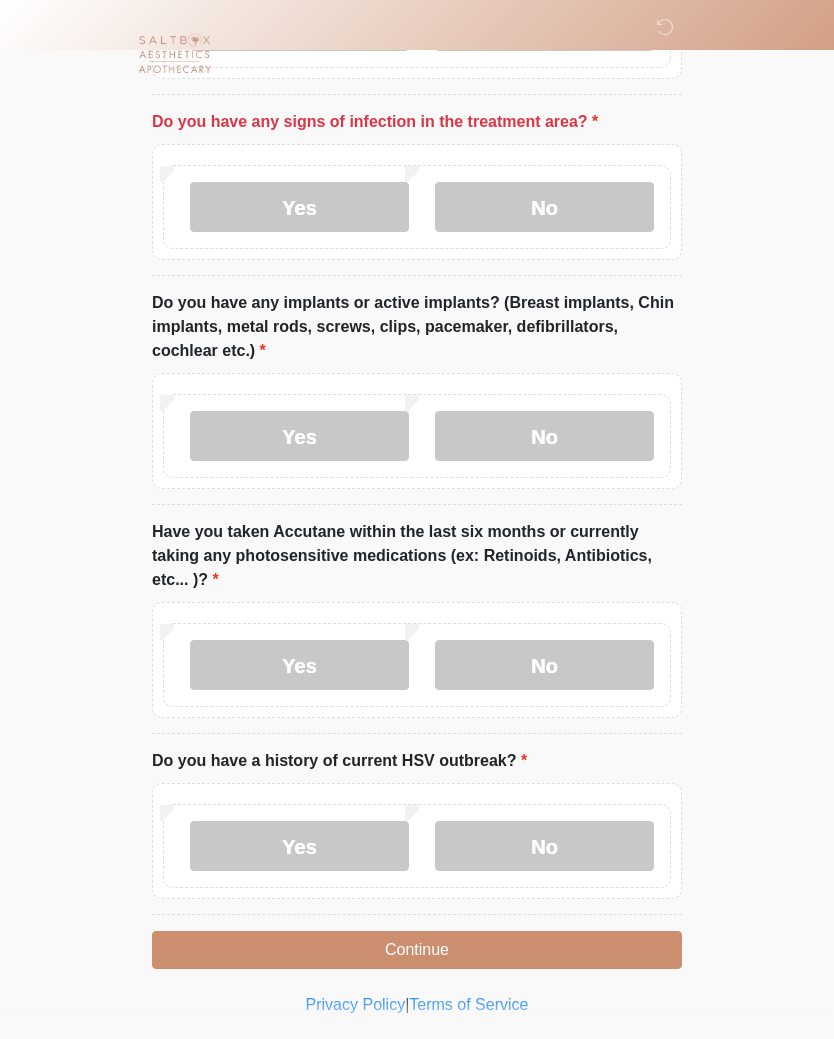 click on "Continue" at bounding box center [417, 951] 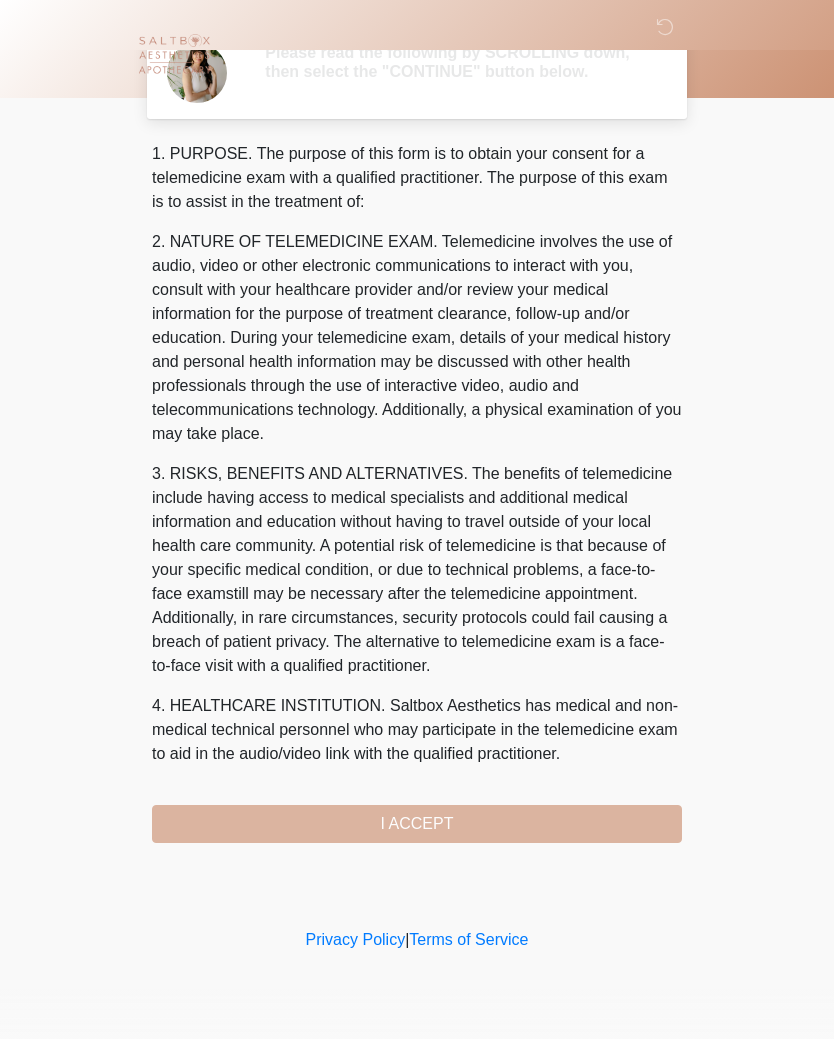 scroll, scrollTop: 0, scrollLeft: 0, axis: both 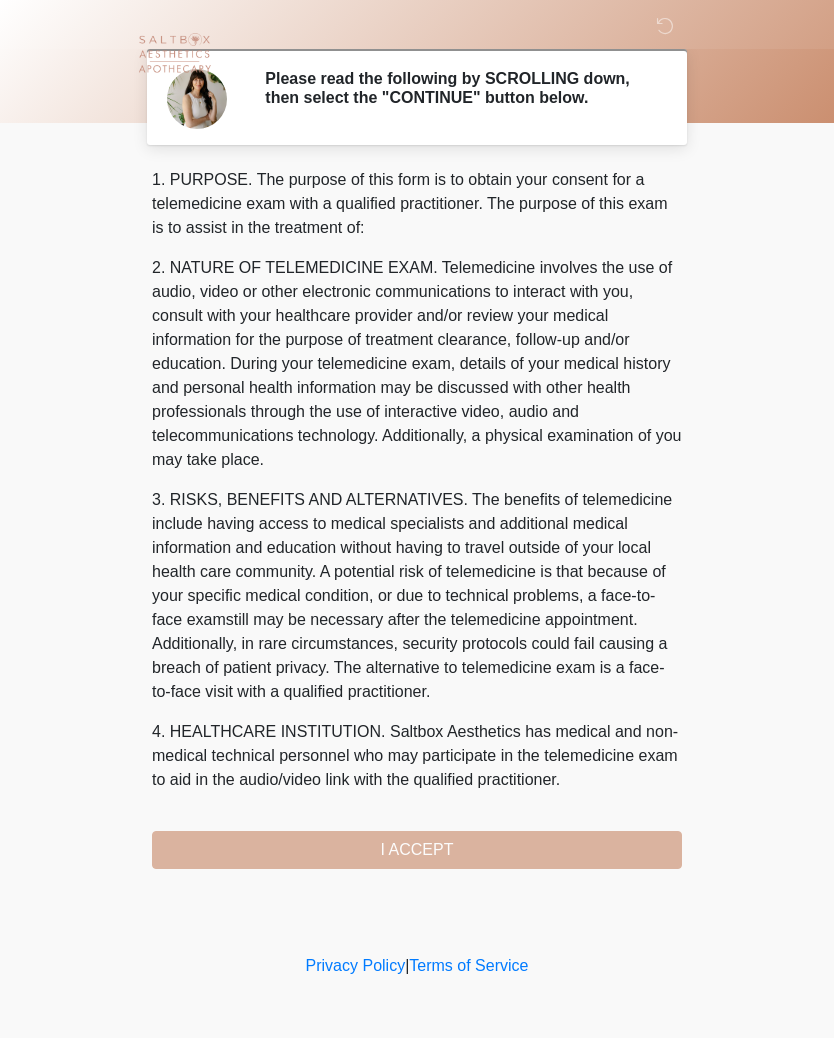 click on "1. PURPOSE. The purpose of this form is to obtain your consent for a telemedicine exam with a qualified practitioner. The purpose of this exam is to assist in the treatment of:  2. NATURE OF TELEMEDICINE EXAM. Telemedicine involves the use of audio, video or other electronic communications to interact with you, consult with your healthcare provider and/or review your medical information for the purpose of treatment clearance, follow-up and/or education. During your telemedicine exam, details of your medical history and personal health information may be discussed with other health professionals through the use of interactive video, audio and telecommunications technology. Additionally, a physical examination of you may take place. 4. HEALTHCARE INSTITUTION. Saltbox Aesthetics has medical and non-medical technical personnel who may participate in the telemedicine exam to aid in the audio/video link with the qualified practitioner.  8. MANDATORY IN-STATE TELEHEALTH" at bounding box center [417, 519] 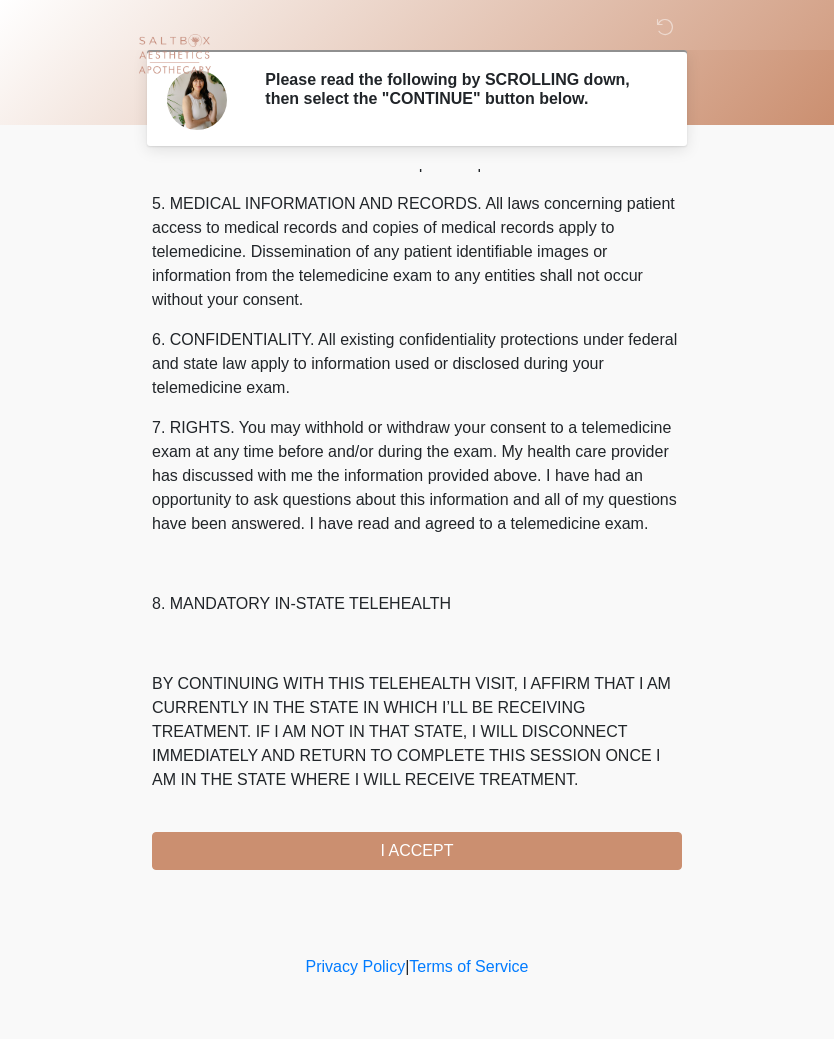 scroll, scrollTop: 689, scrollLeft: 0, axis: vertical 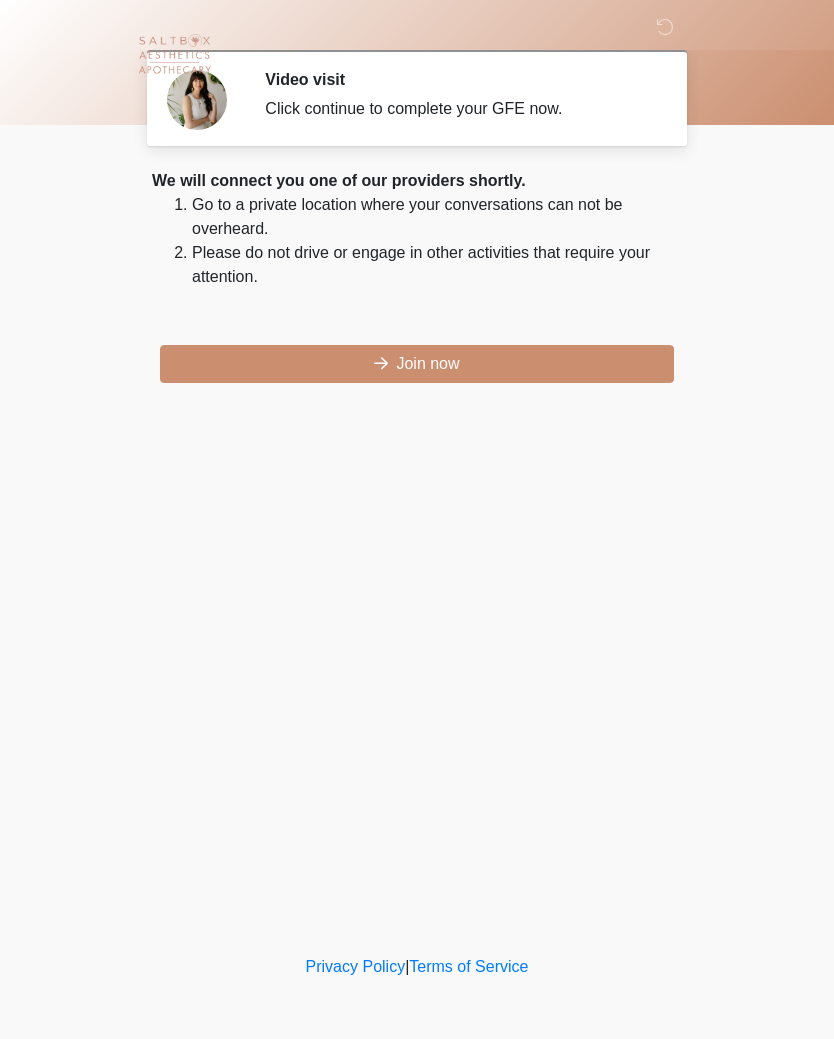 click on "Join now" at bounding box center (417, 364) 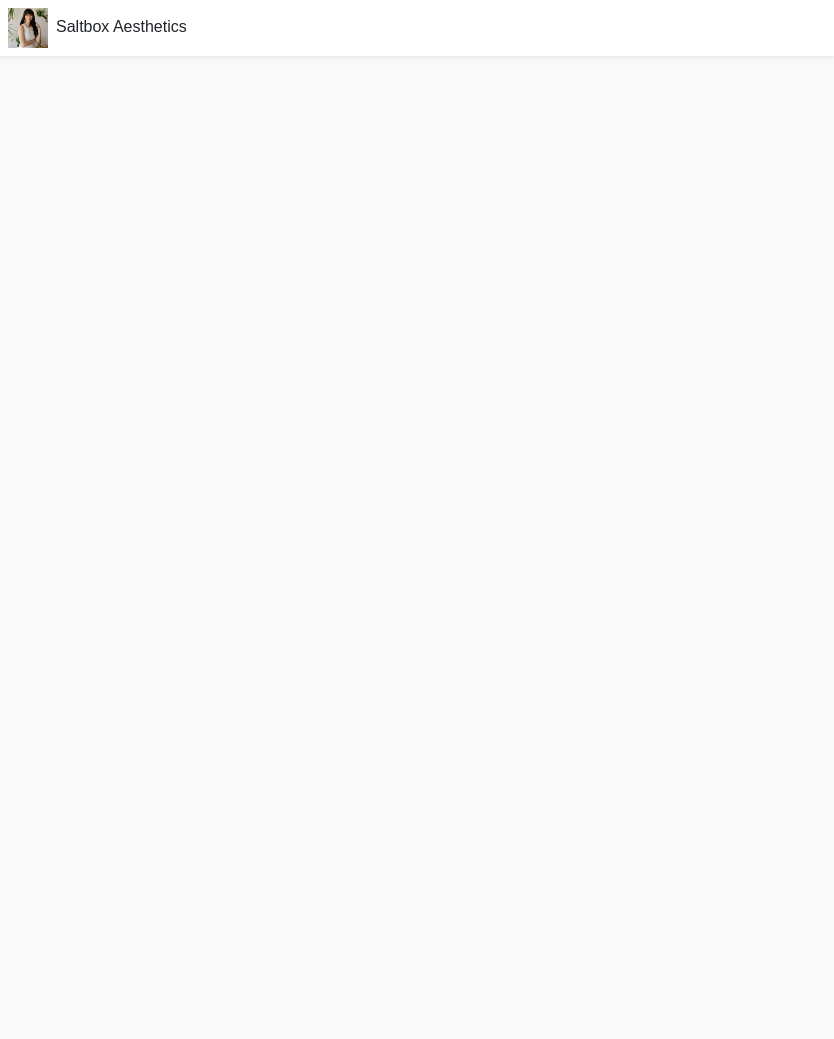 scroll, scrollTop: 0, scrollLeft: 0, axis: both 